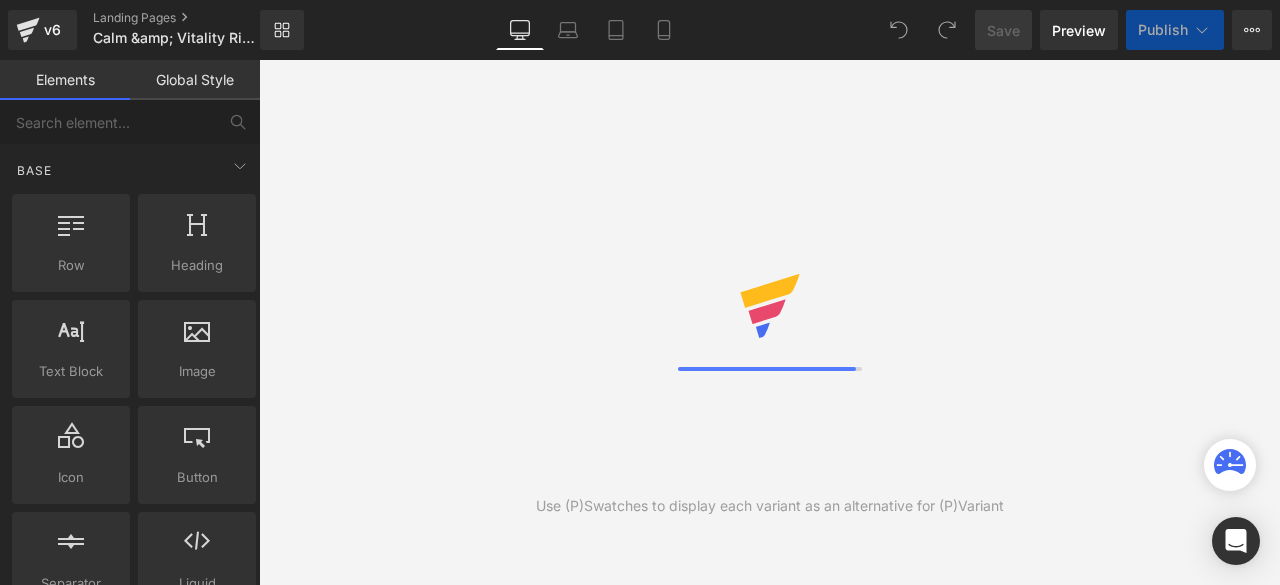 scroll, scrollTop: 0, scrollLeft: 0, axis: both 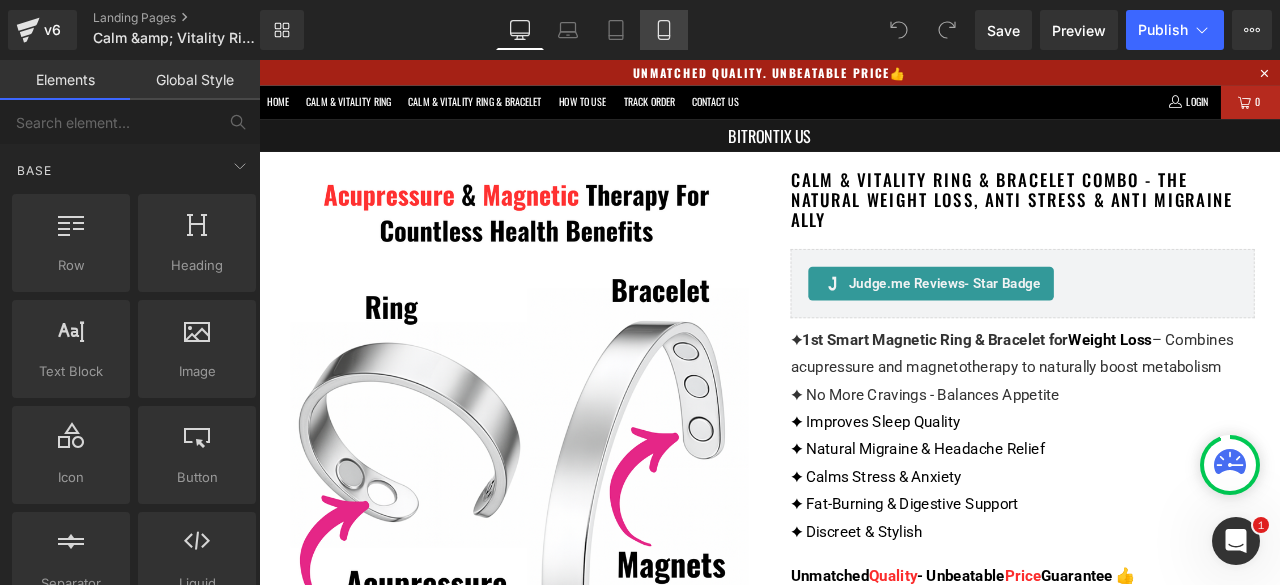 click on "Mobile" at bounding box center [664, 30] 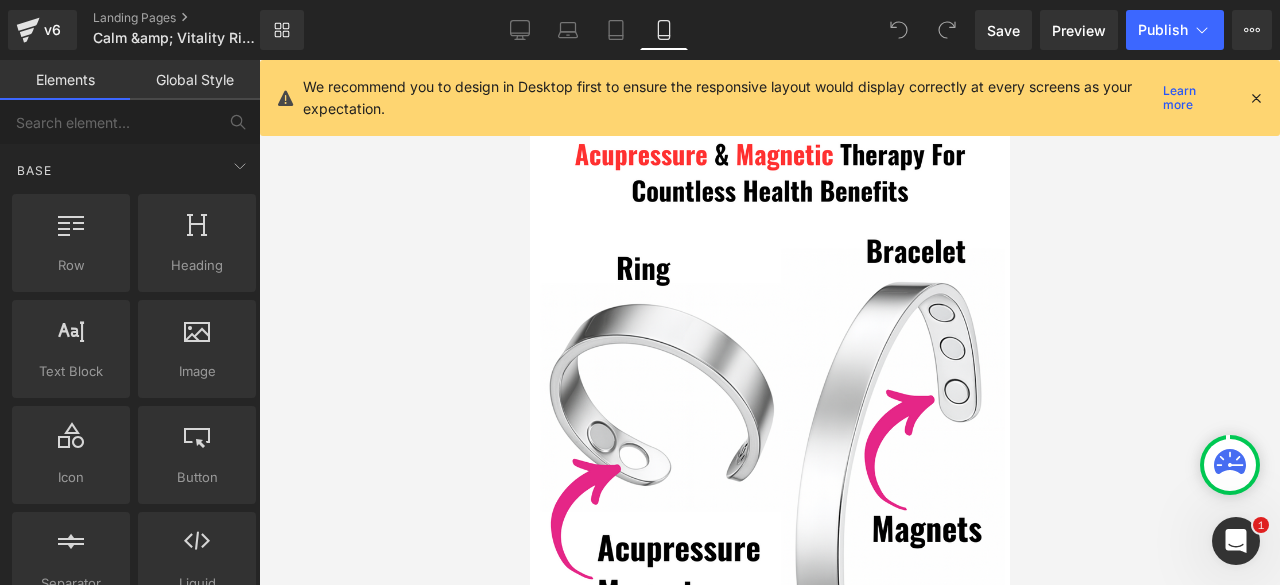 scroll, scrollTop: 0, scrollLeft: 0, axis: both 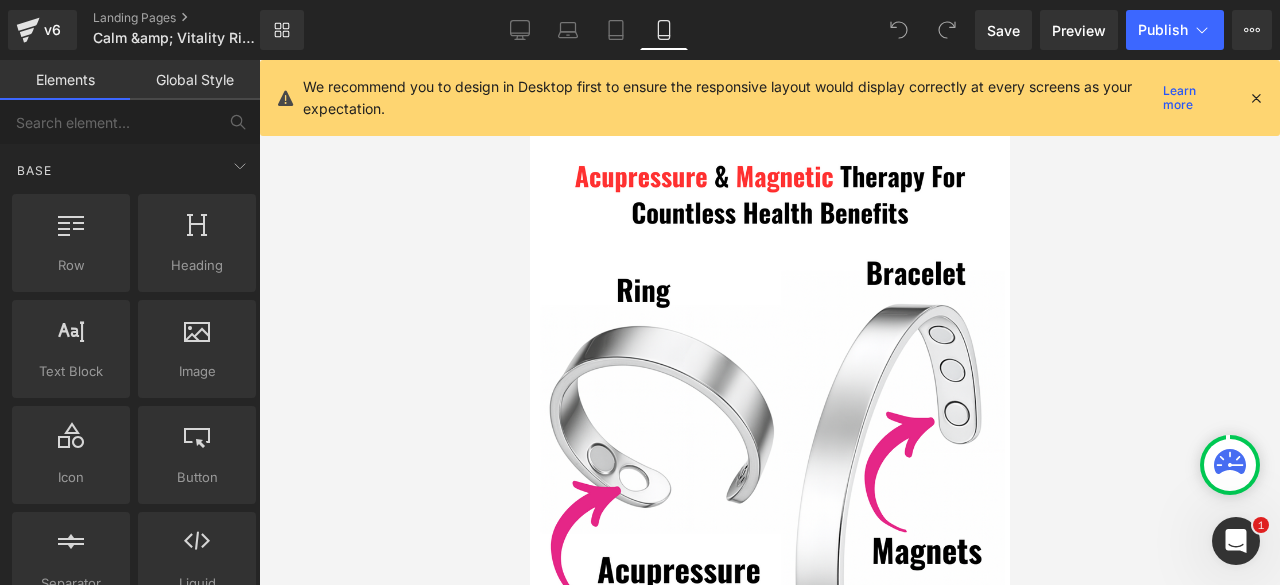 click at bounding box center [1256, 98] 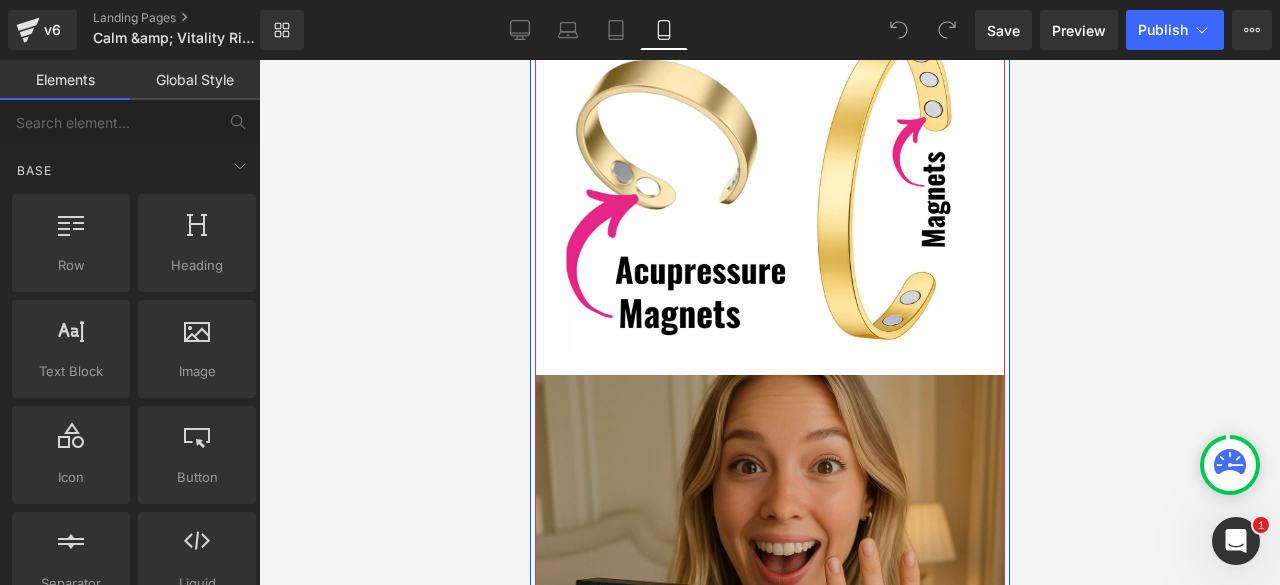 scroll, scrollTop: 3100, scrollLeft: 0, axis: vertical 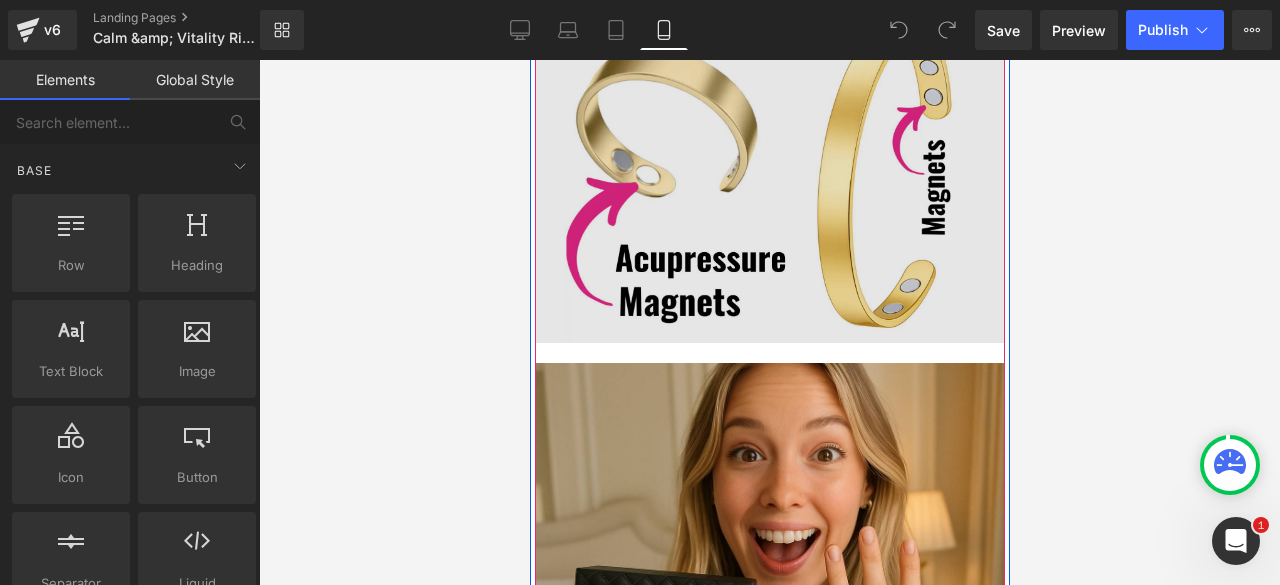 click at bounding box center [769, 155] 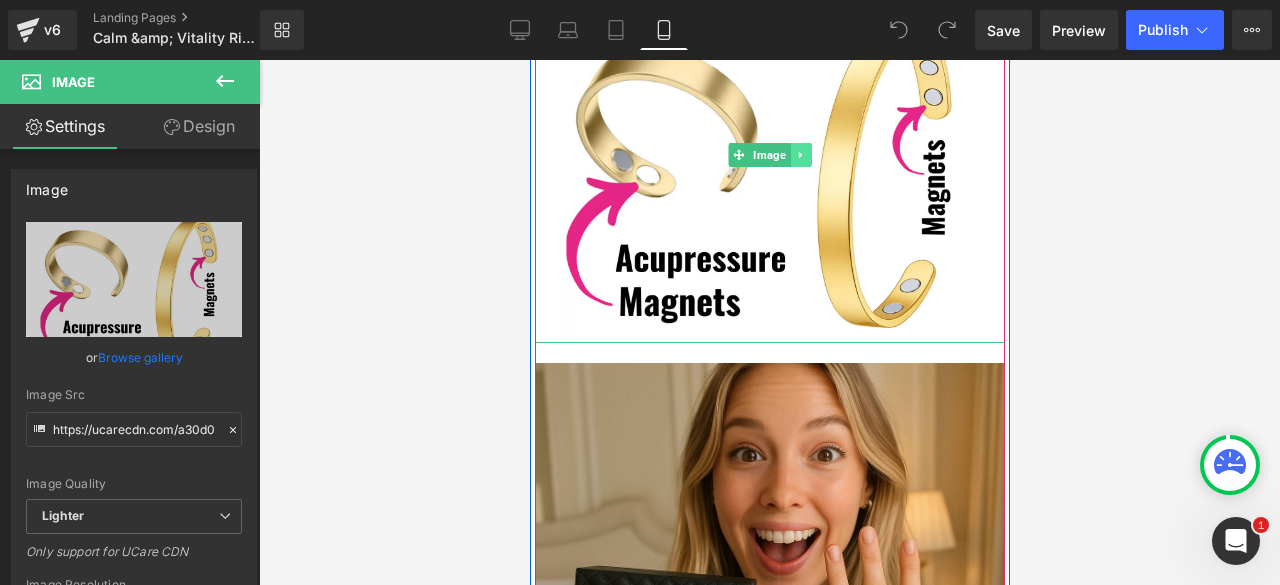 click 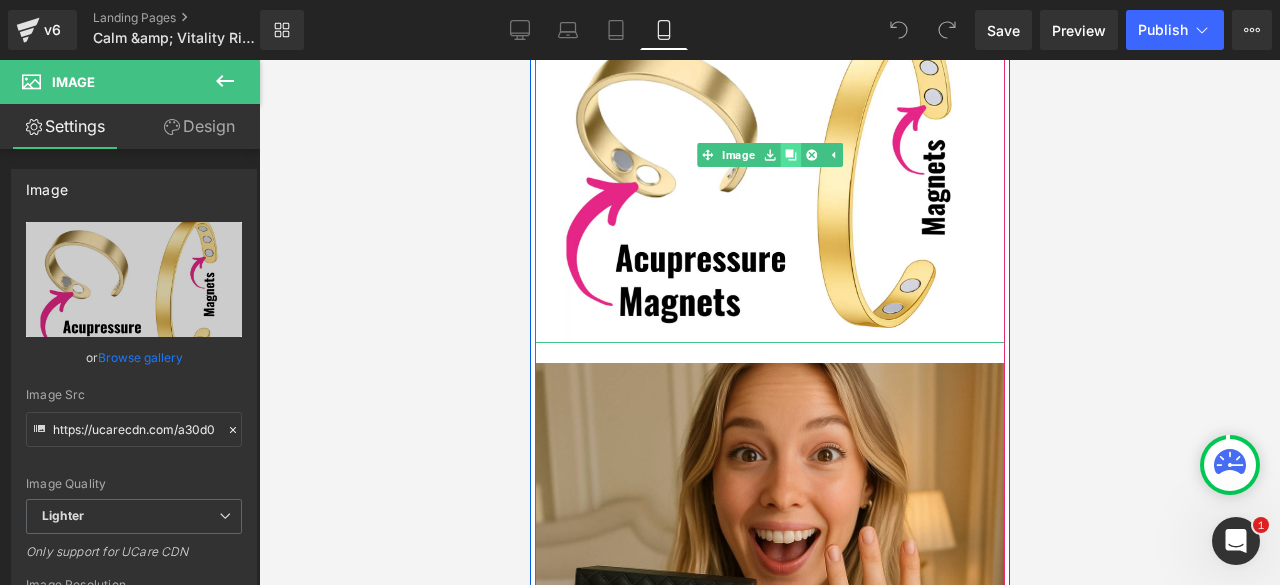click 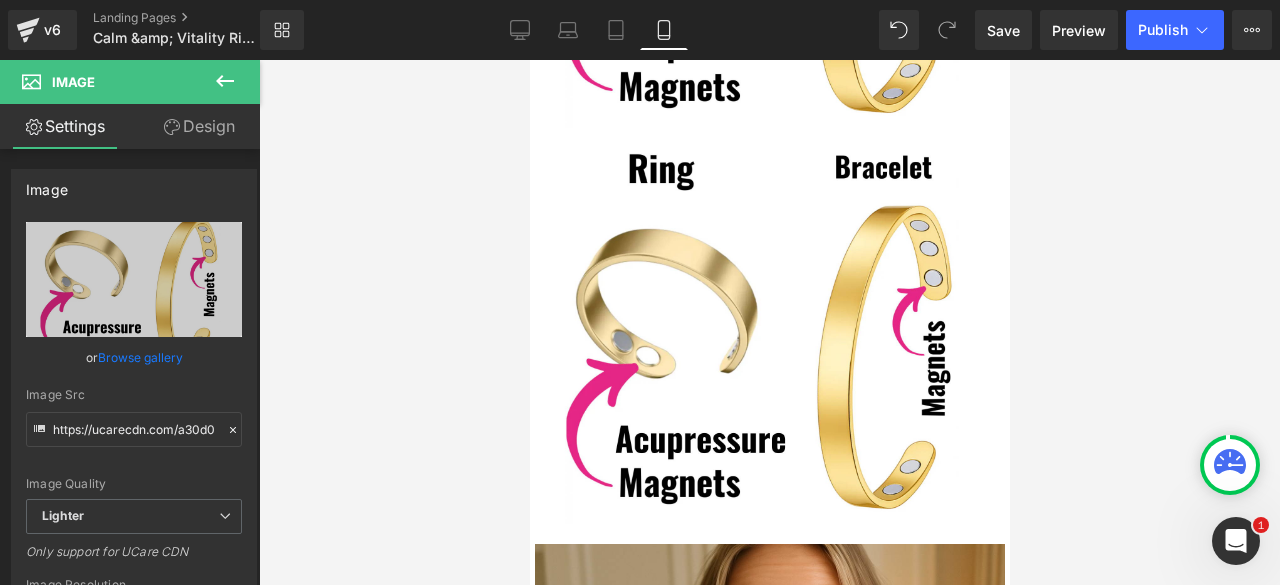 scroll, scrollTop: 3320, scrollLeft: 0, axis: vertical 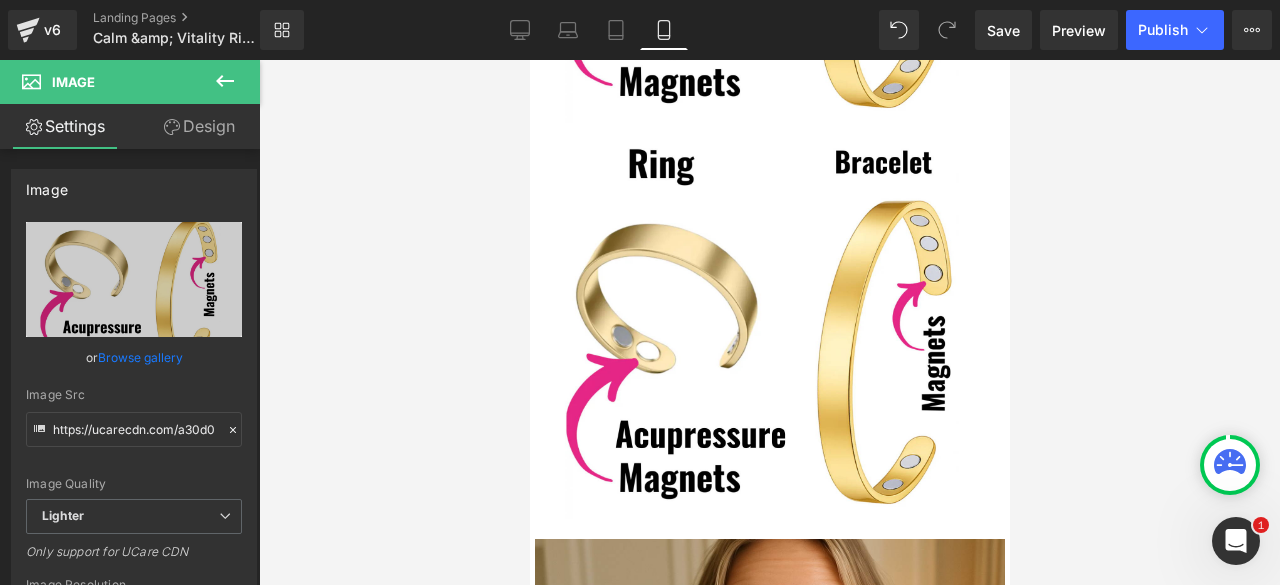 click at bounding box center [769, 322] 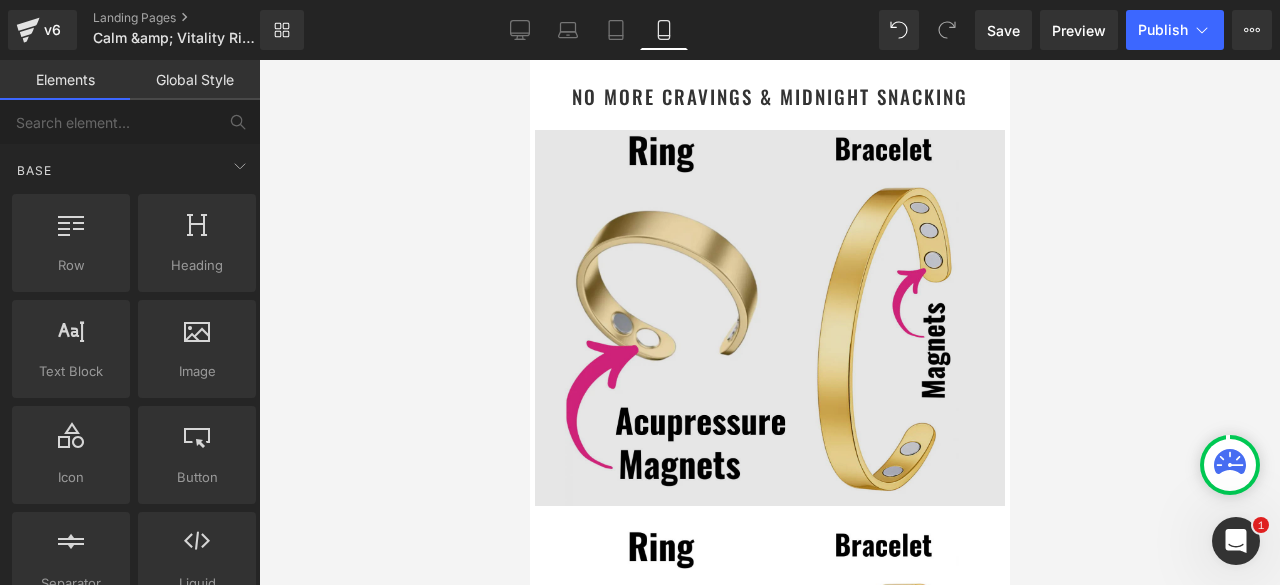 scroll, scrollTop: 2920, scrollLeft: 0, axis: vertical 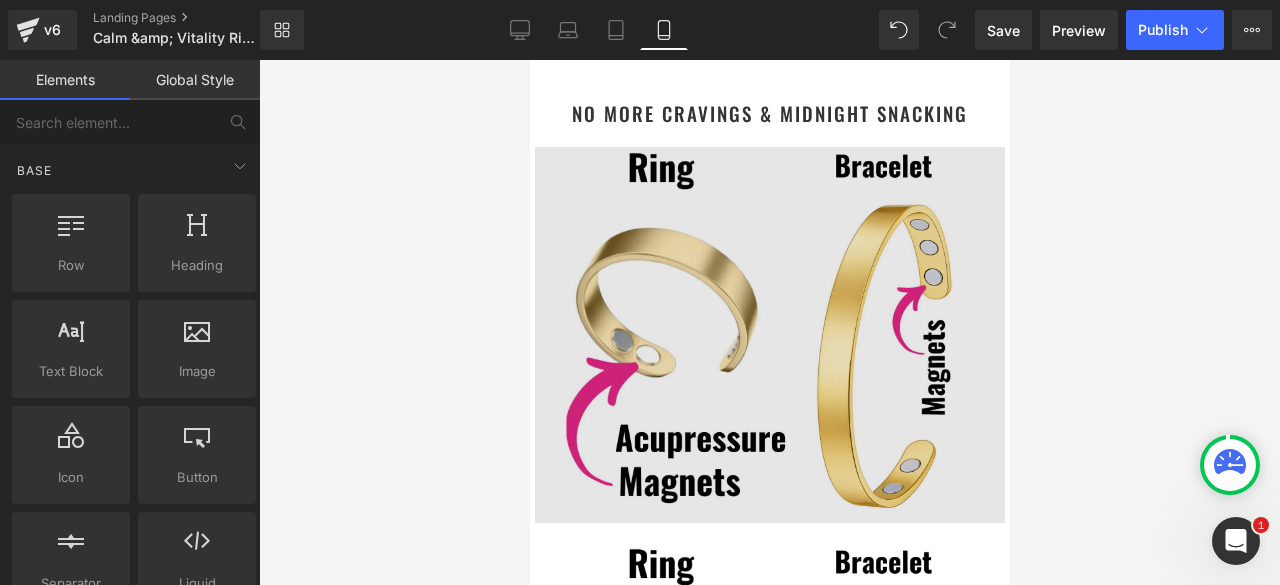 click at bounding box center [769, 335] 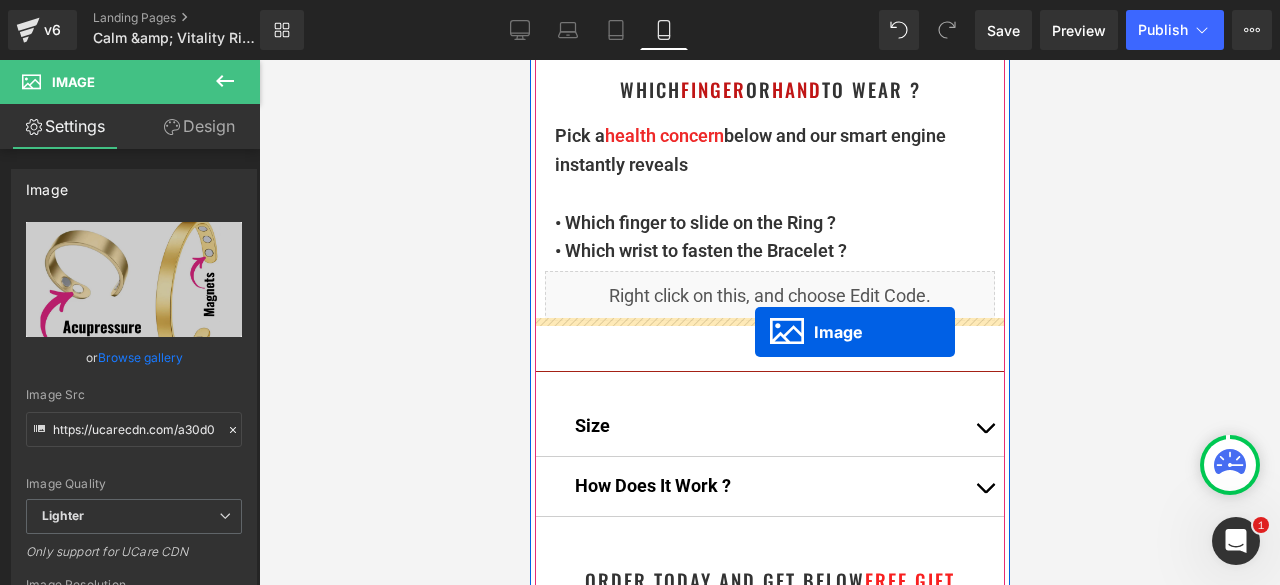 scroll, scrollTop: 1520, scrollLeft: 0, axis: vertical 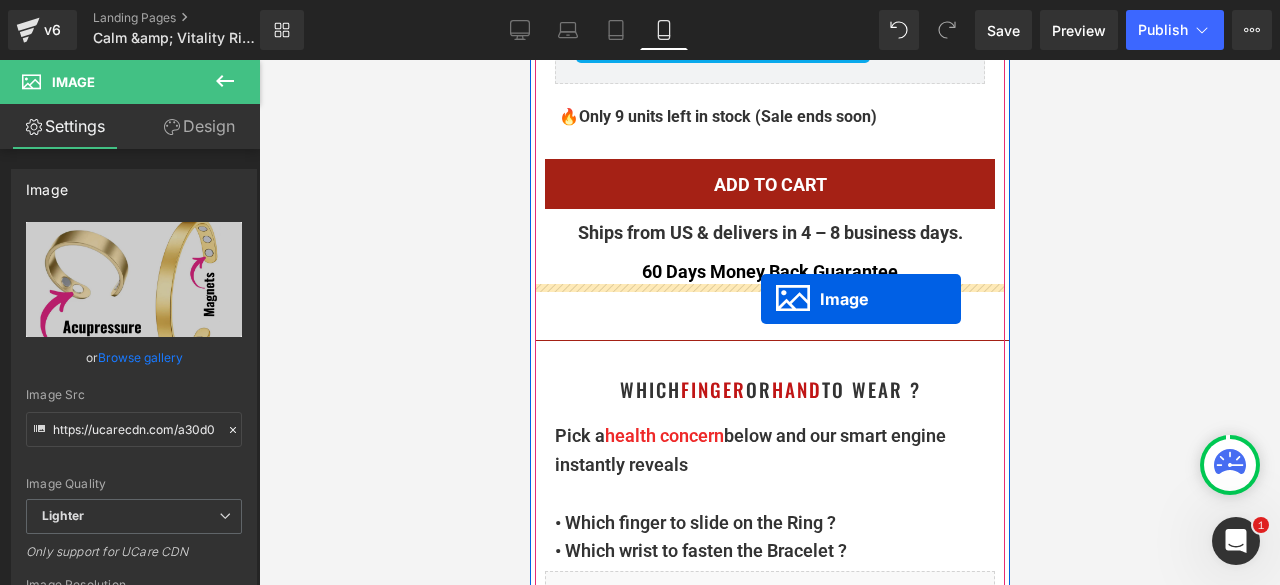 drag, startPoint x: 731, startPoint y: 325, endPoint x: 760, endPoint y: 299, distance: 38.948685 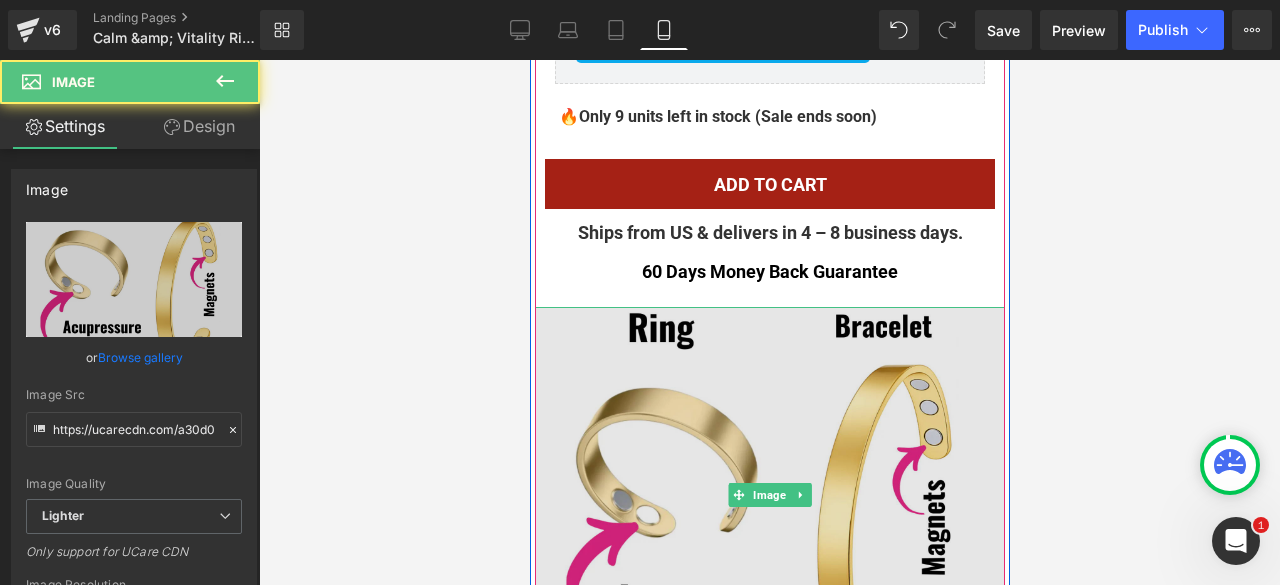 click at bounding box center [769, 495] 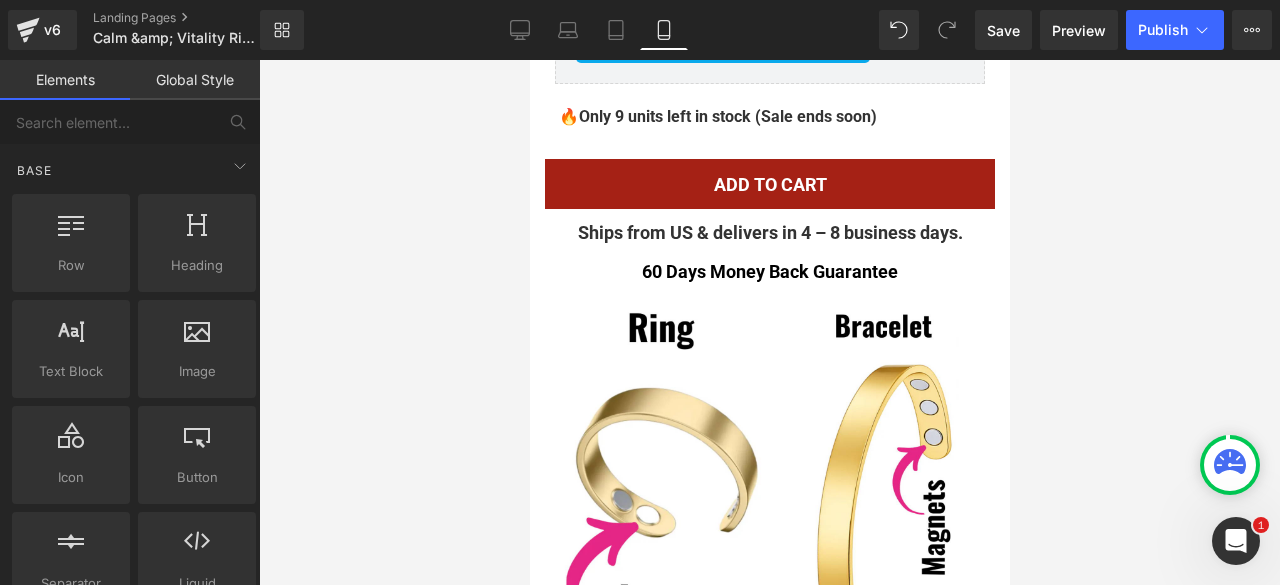 click at bounding box center [769, 322] 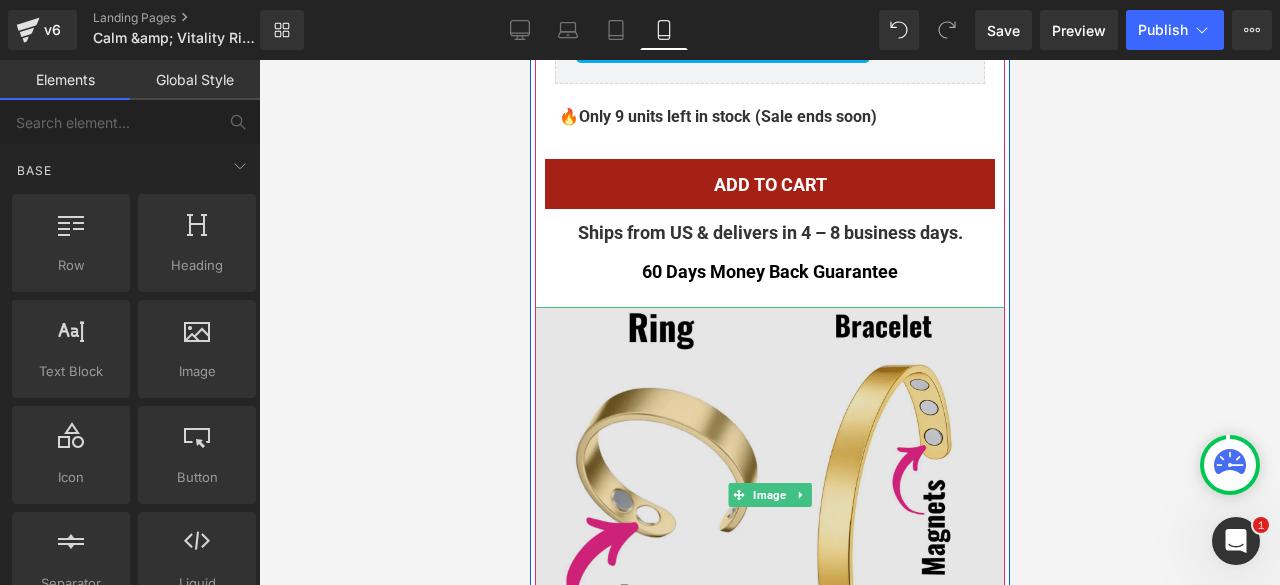 click at bounding box center (769, 495) 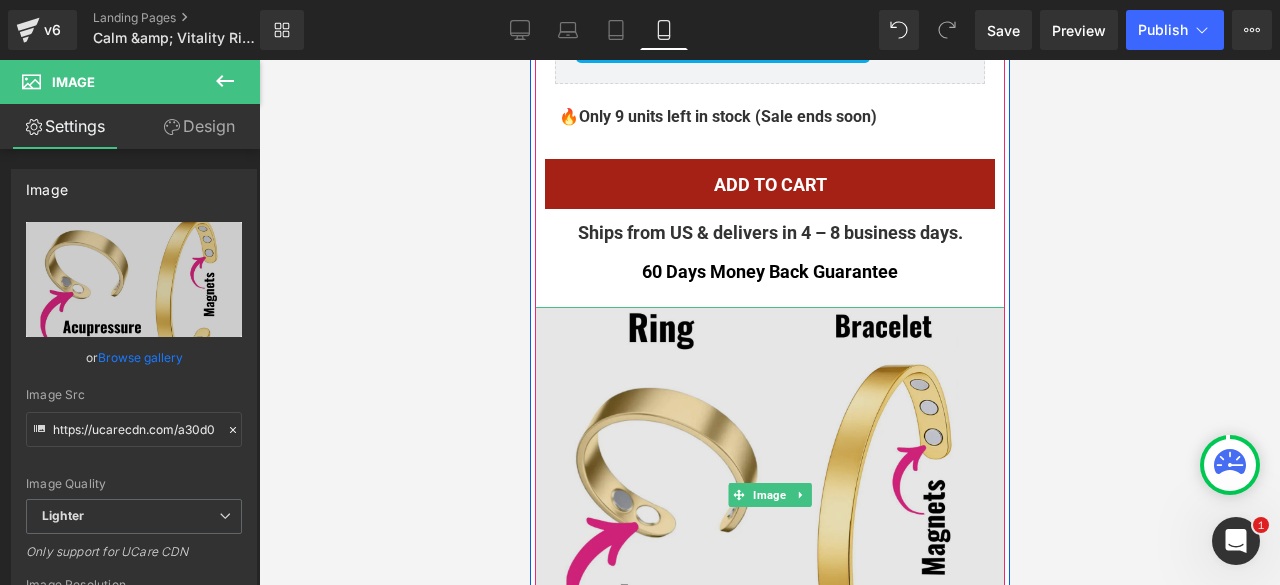 click at bounding box center (769, 495) 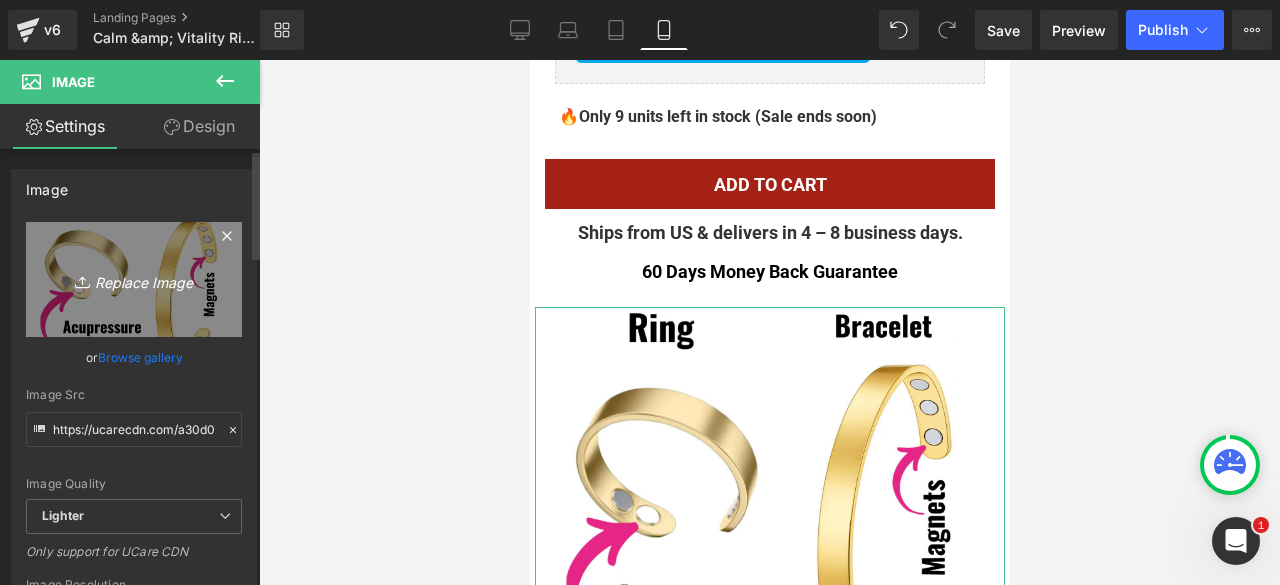 click on "Replace Image" at bounding box center (134, 279) 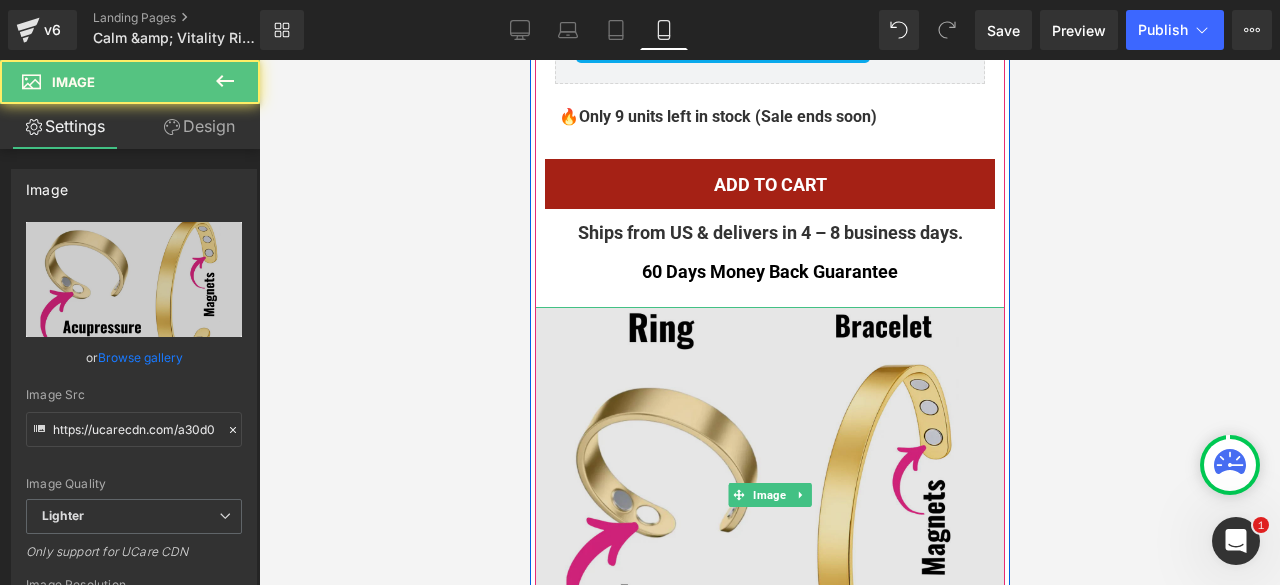 click at bounding box center [769, 495] 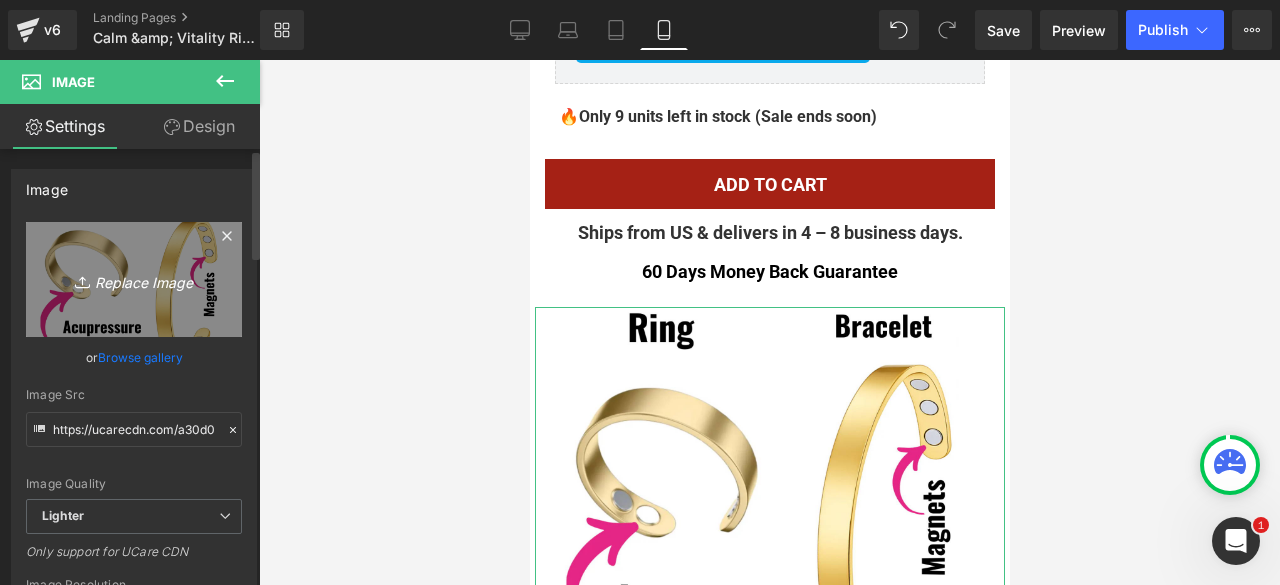 click on "Replace Image" at bounding box center (134, 279) 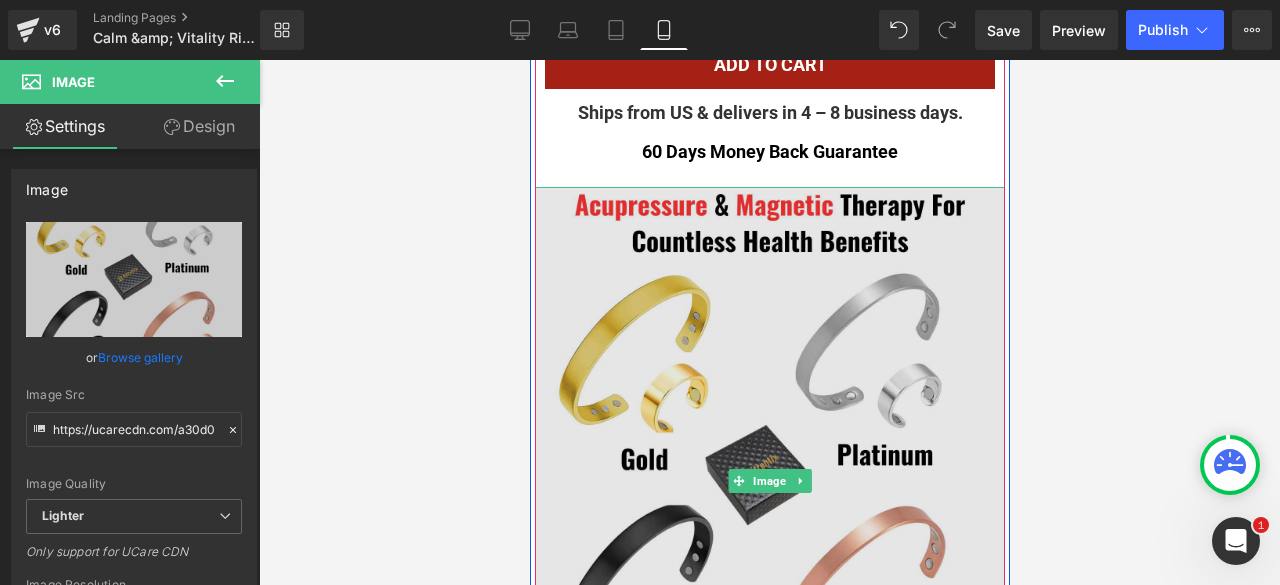 scroll, scrollTop: 1620, scrollLeft: 0, axis: vertical 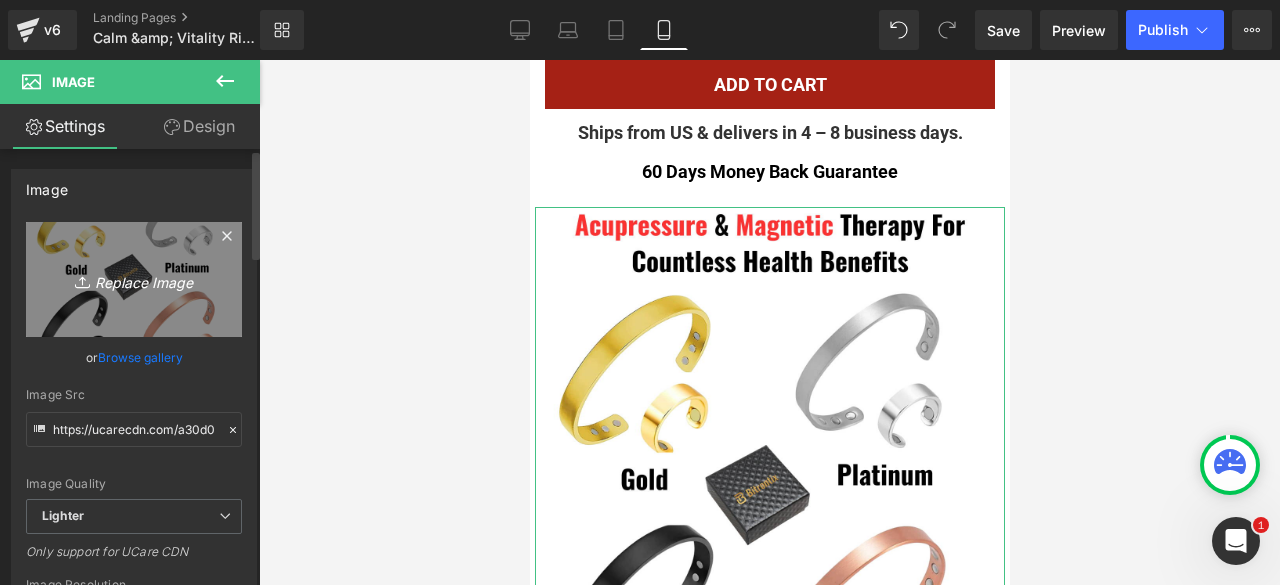 click on "Replace Image" at bounding box center (134, 279) 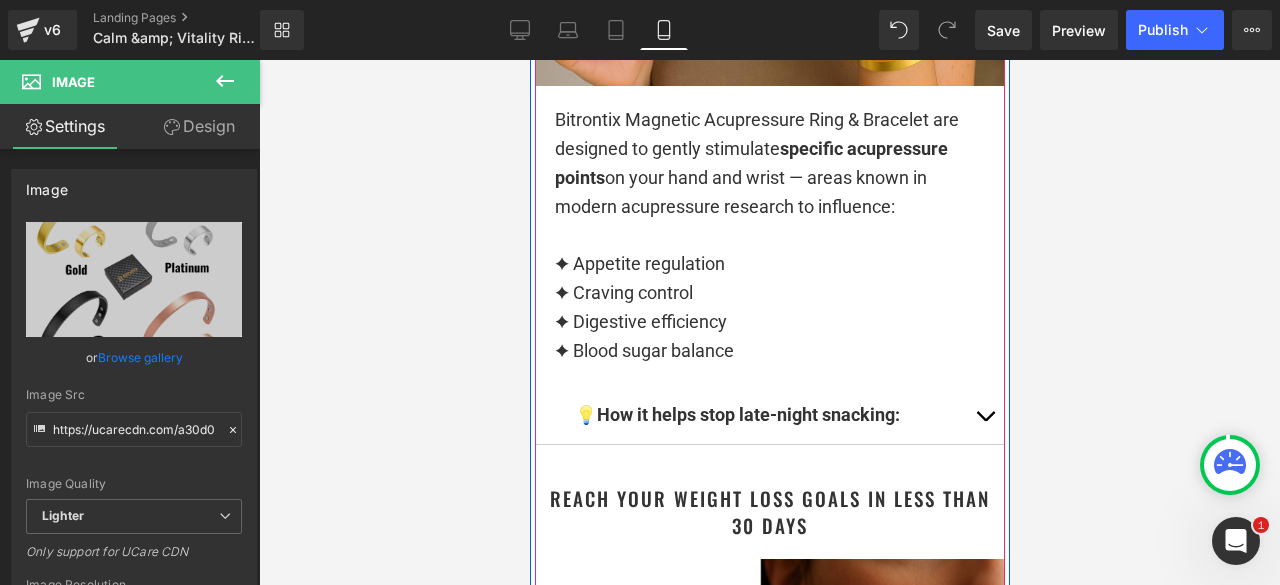 scroll, scrollTop: 4420, scrollLeft: 0, axis: vertical 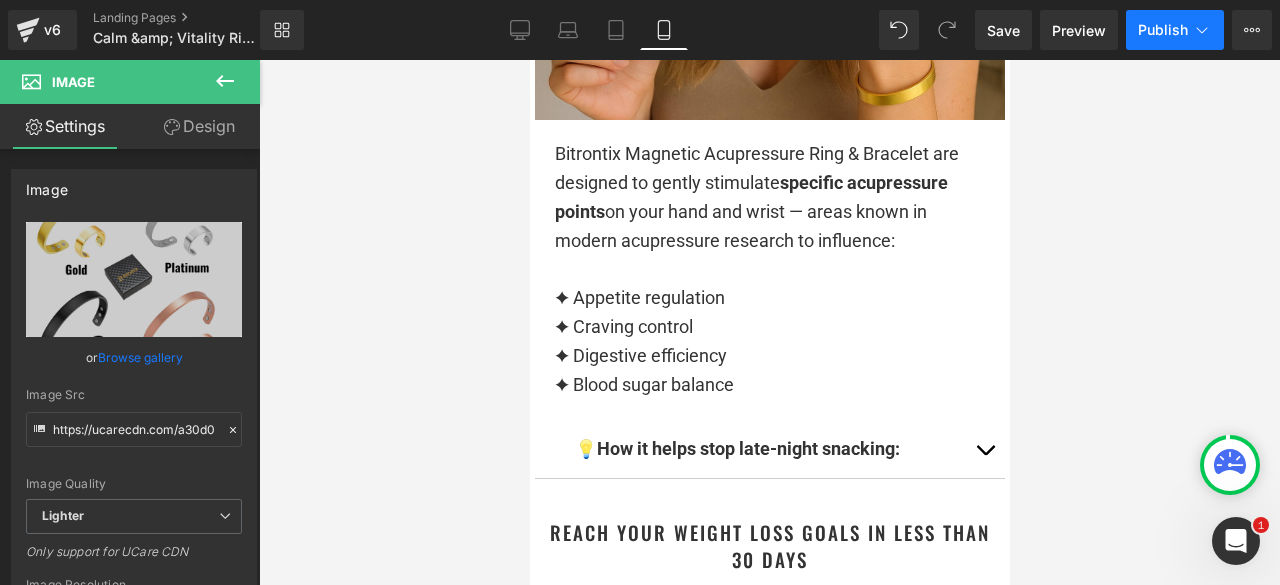 click on "Publish" at bounding box center [1163, 30] 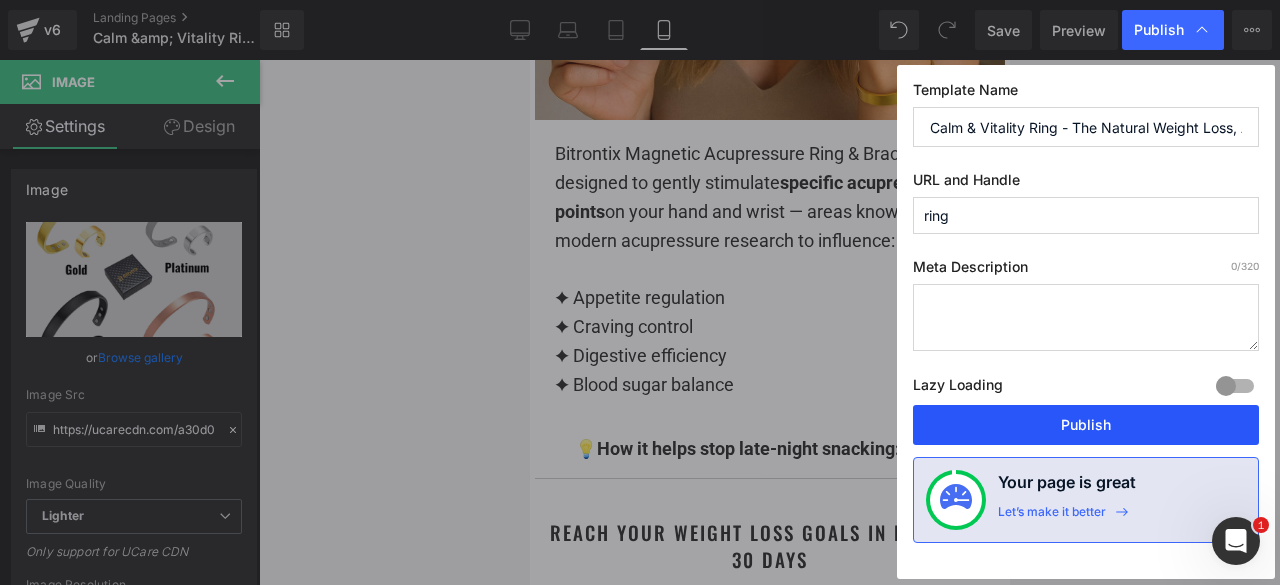 click on "Publish" at bounding box center [1086, 425] 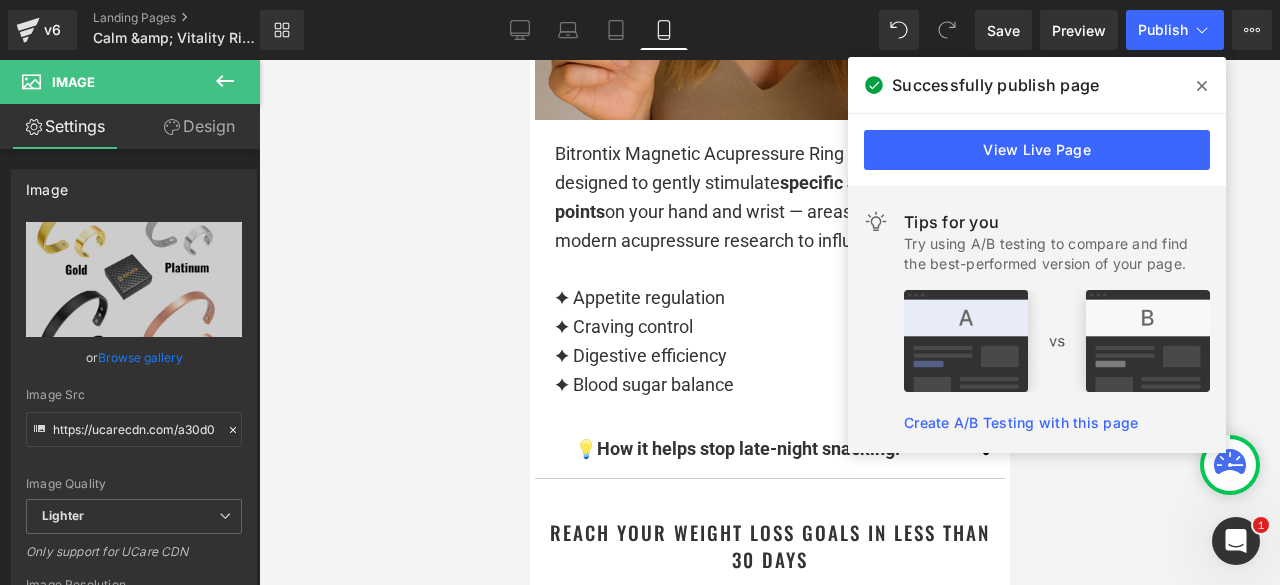 click 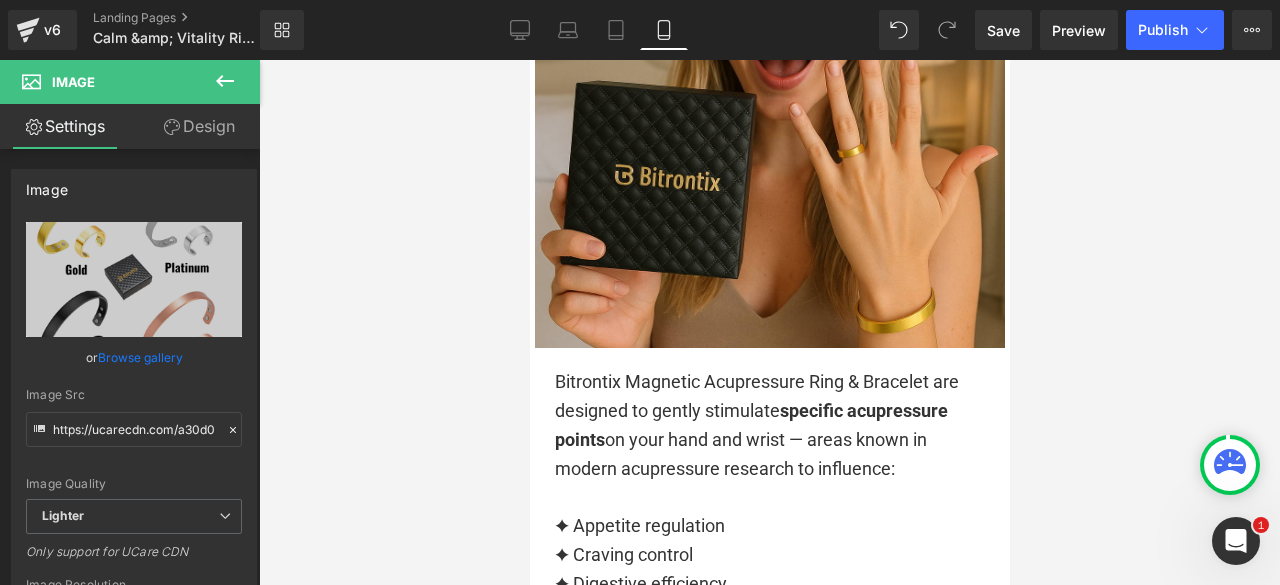 scroll, scrollTop: 3820, scrollLeft: 0, axis: vertical 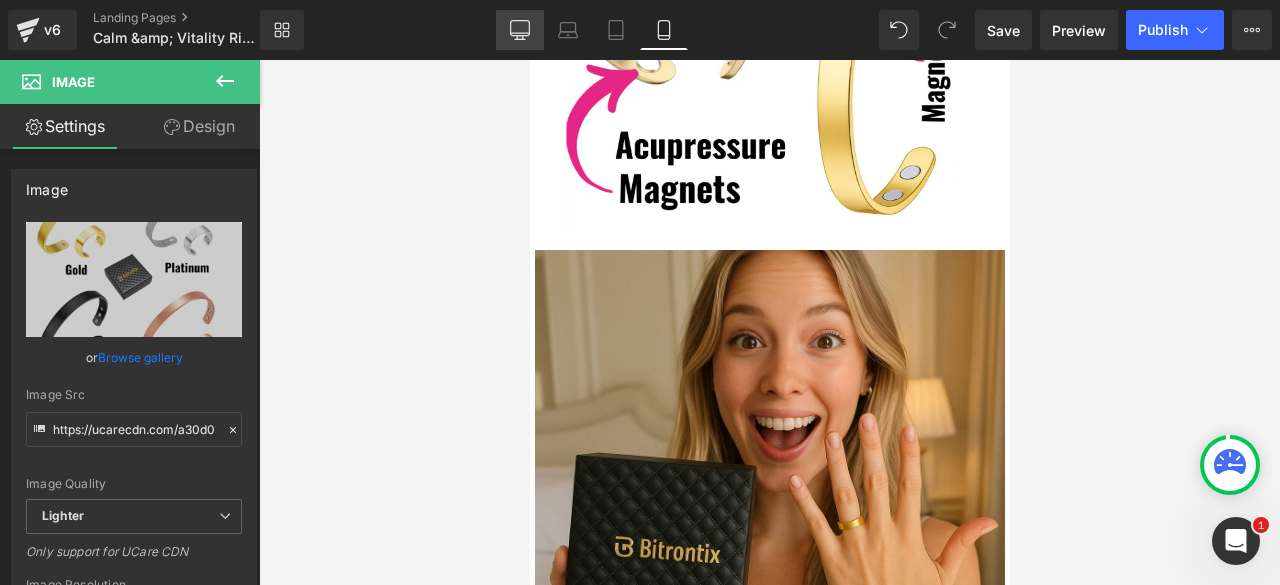 click 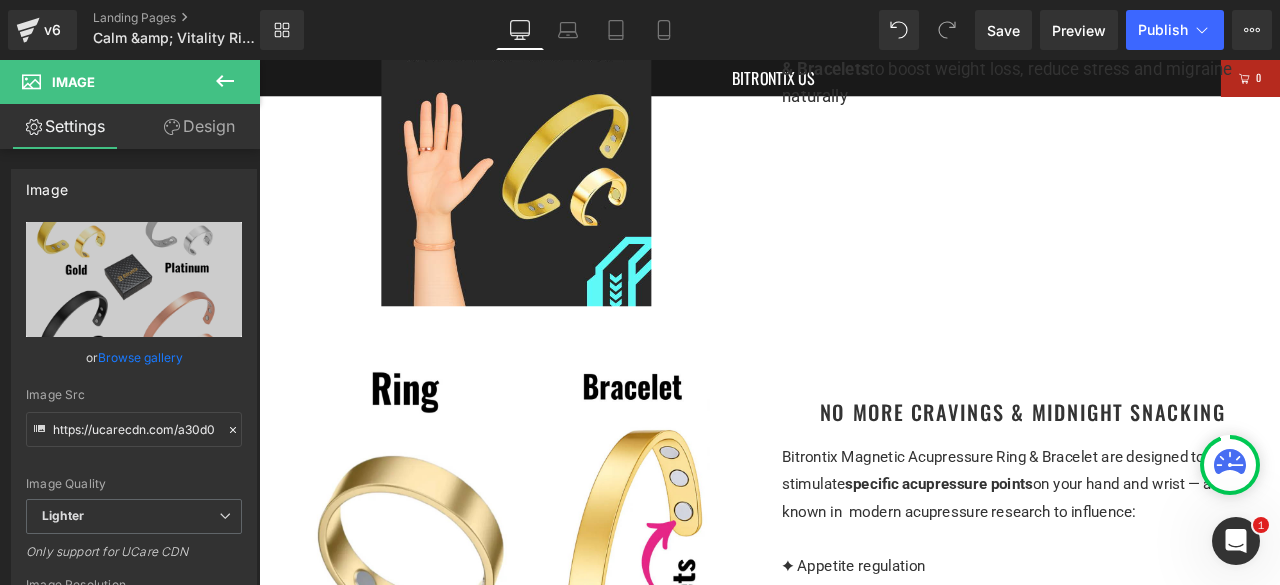 scroll, scrollTop: 1400, scrollLeft: 0, axis: vertical 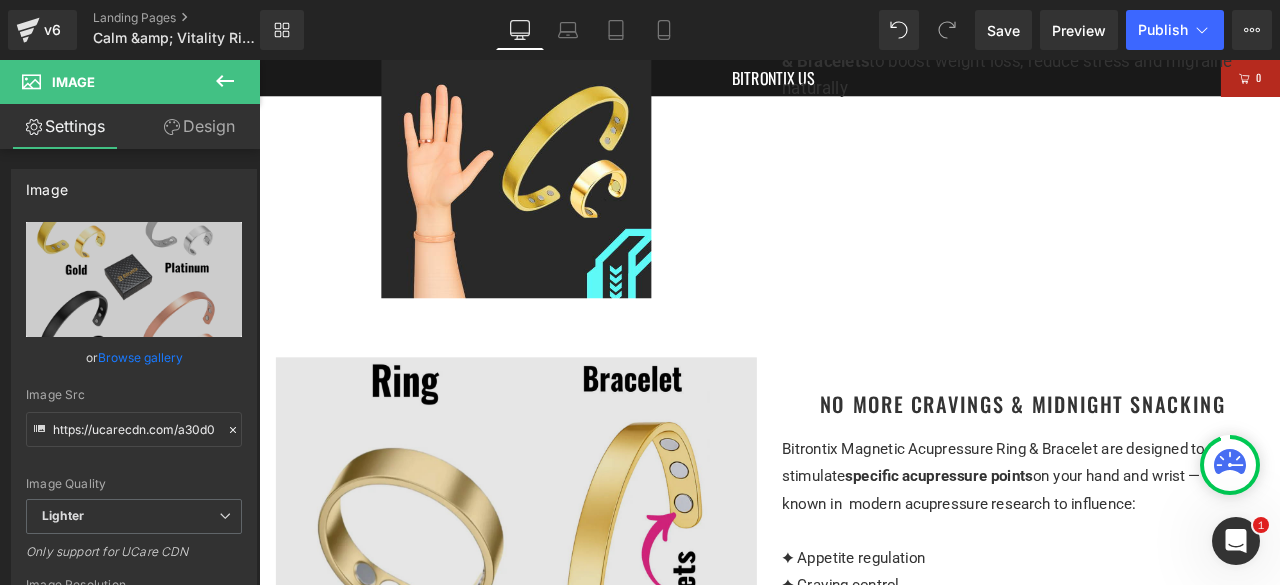 click at bounding box center [564, 662] 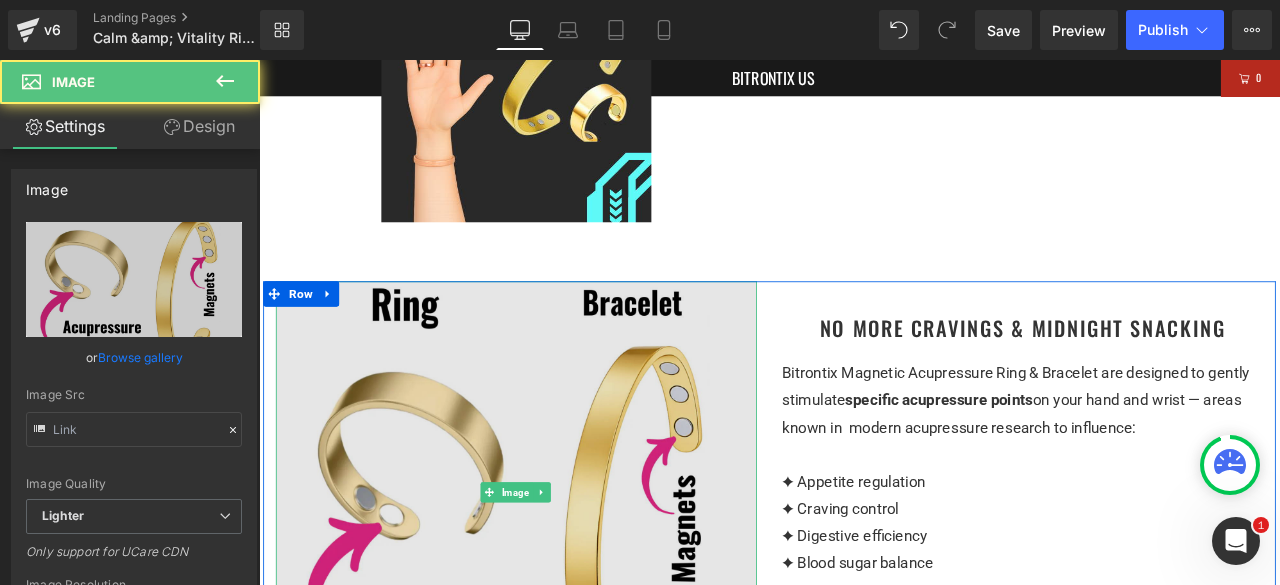scroll, scrollTop: 1600, scrollLeft: 0, axis: vertical 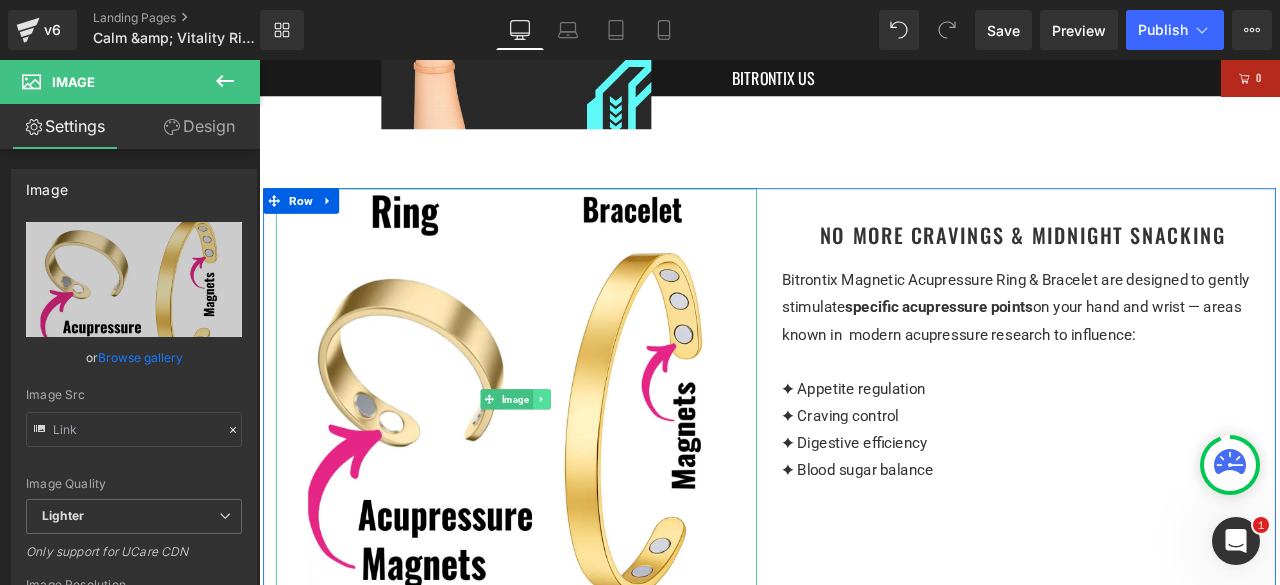 click 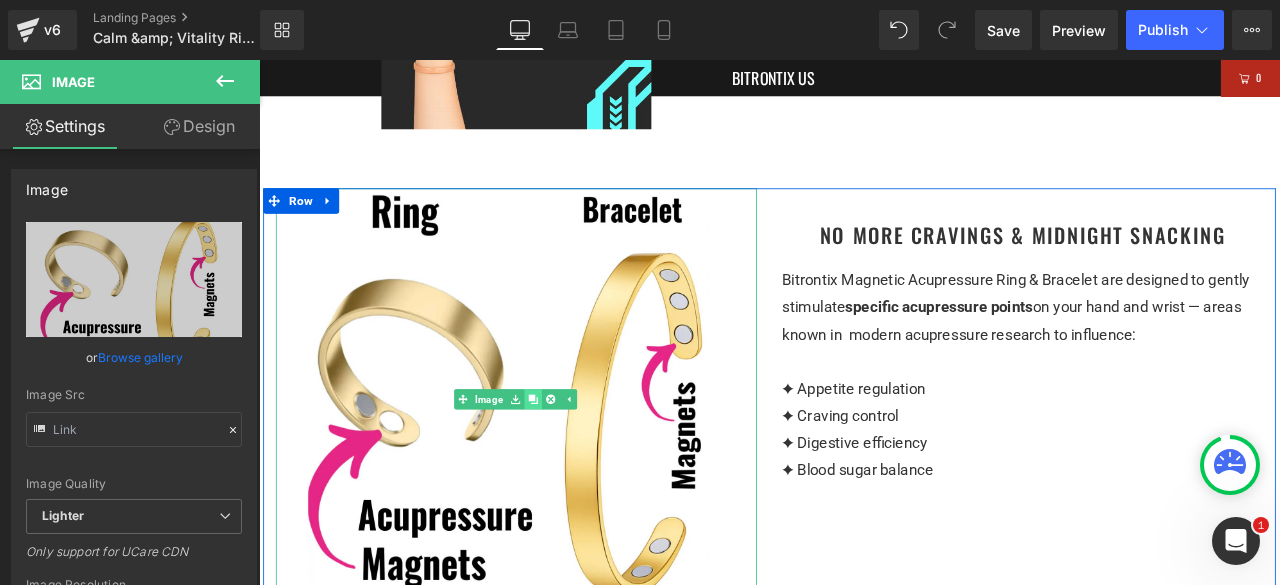 click at bounding box center [583, 462] 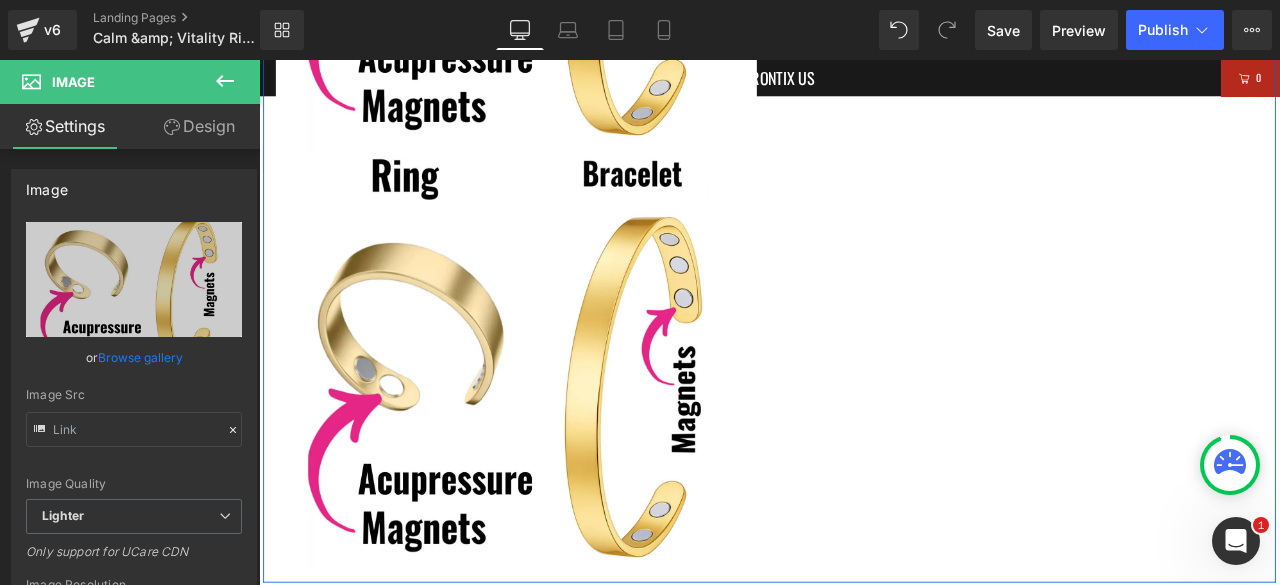 click on "Image         Image         no more cravings & midnight snacking Heading         Bitrontix Magnetic Acupressure Ring & Bracelet are designed to gently stimulate  specific acupressure points  on your hand and wrist — areas known in  modern acupressure research to influence: ✦ Appetite regulation ✦ Craving control ✦ Digestive efficiency ✦ Blood sugar balance Text Block         Row" at bounding box center (864, 174) 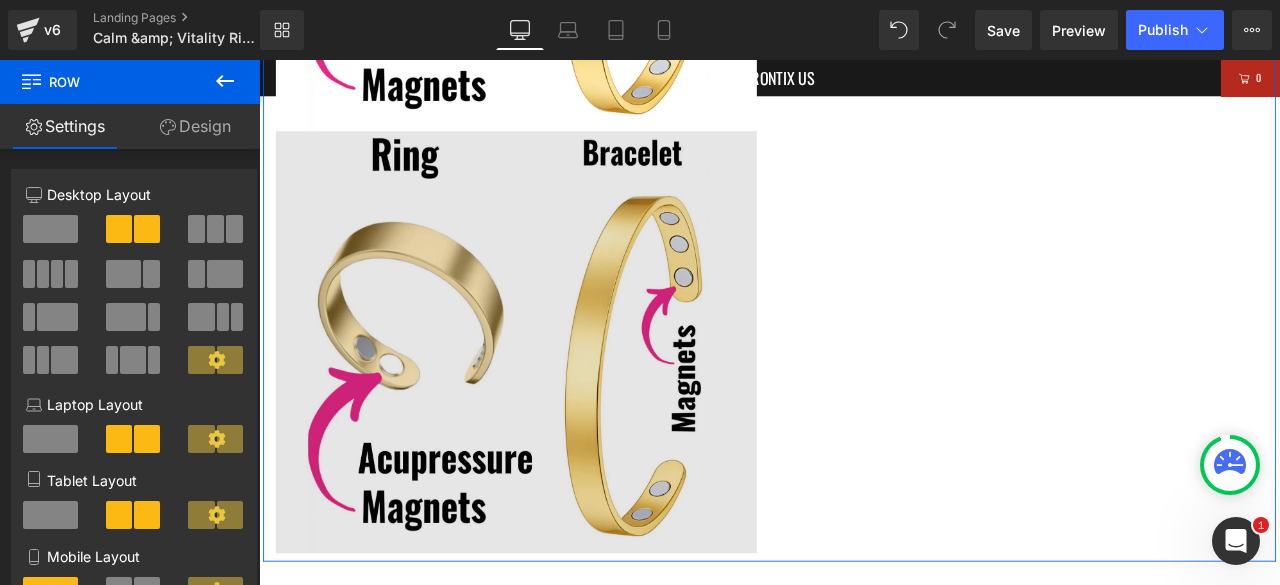 click at bounding box center [564, 394] 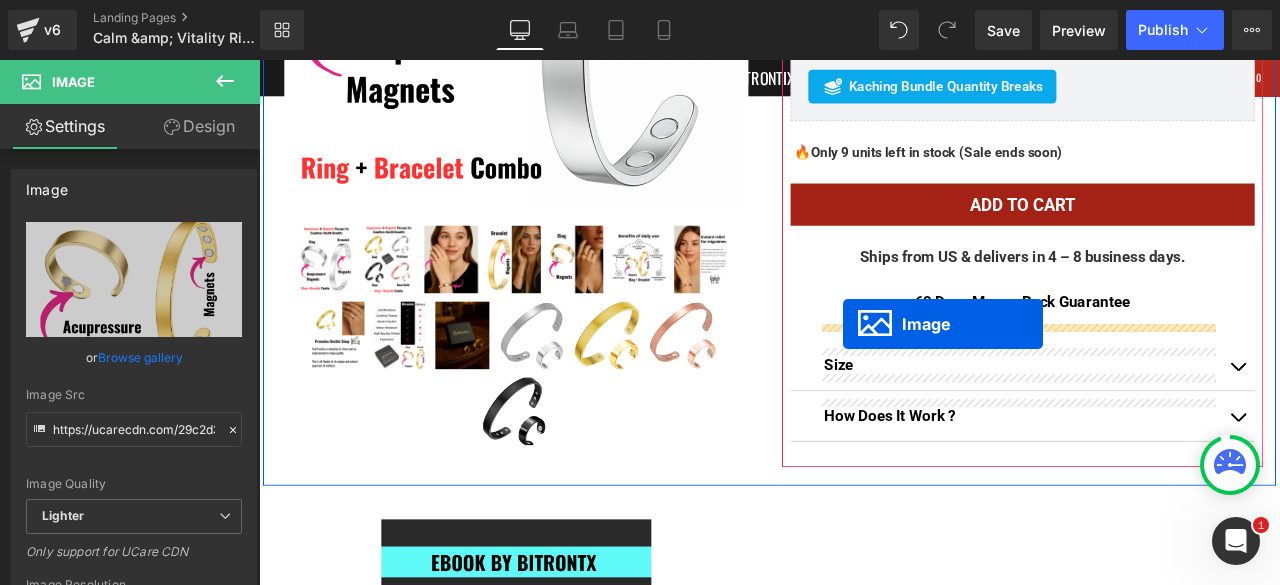 scroll, scrollTop: 668, scrollLeft: 0, axis: vertical 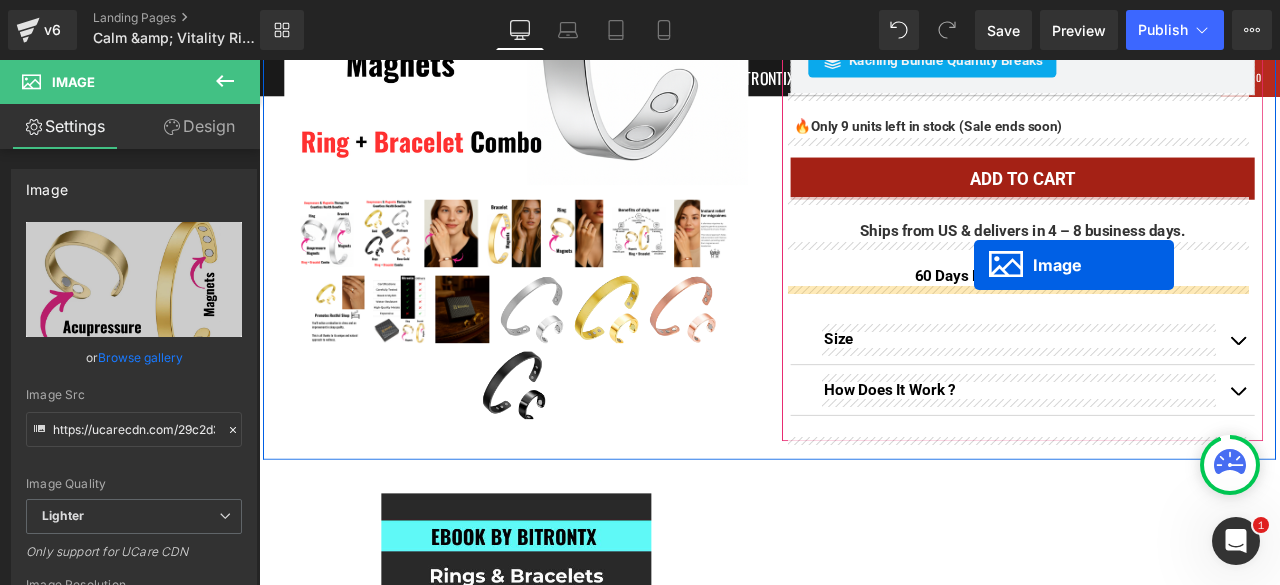 drag, startPoint x: 612, startPoint y: 385, endPoint x: 1106, endPoint y: 303, distance: 500.75943 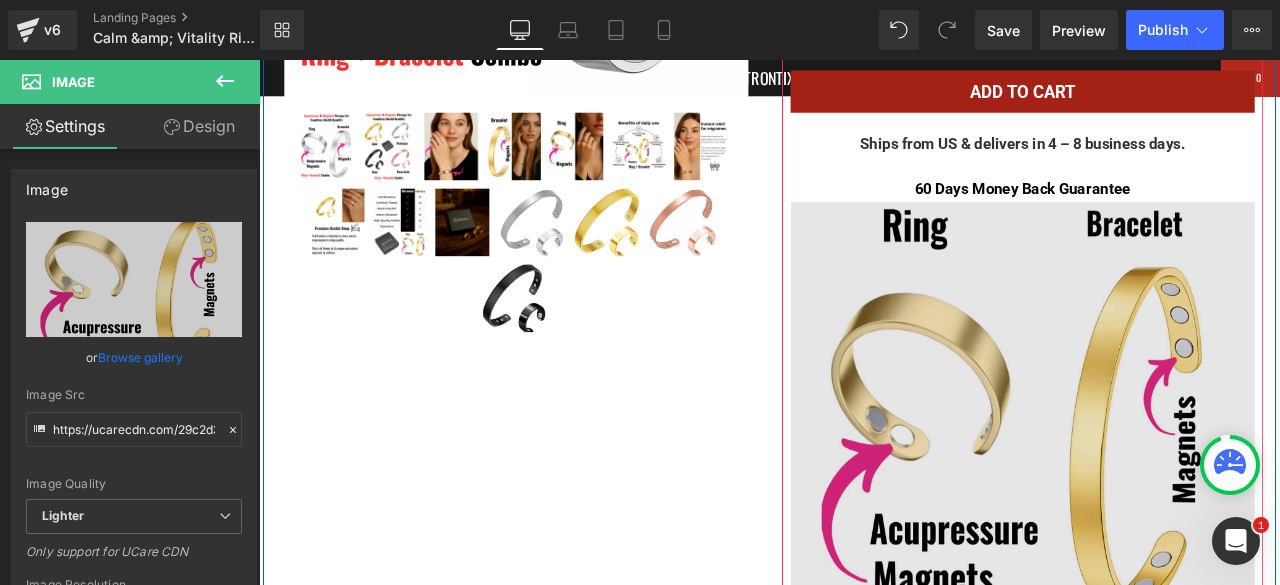 scroll, scrollTop: 768, scrollLeft: 0, axis: vertical 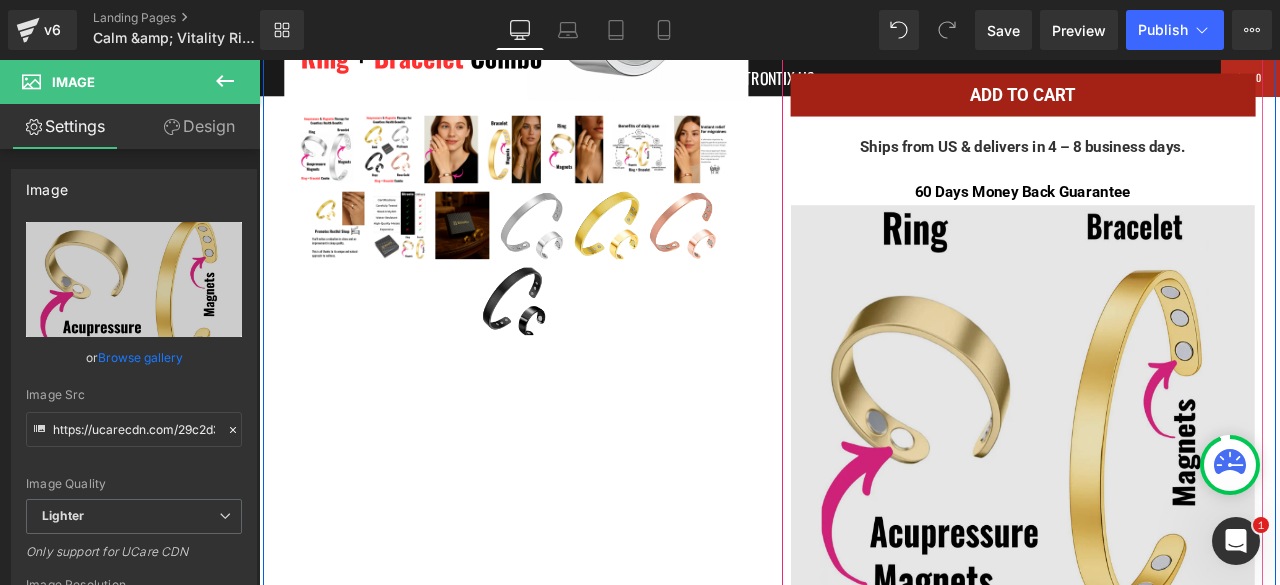 click at bounding box center [1164, 482] 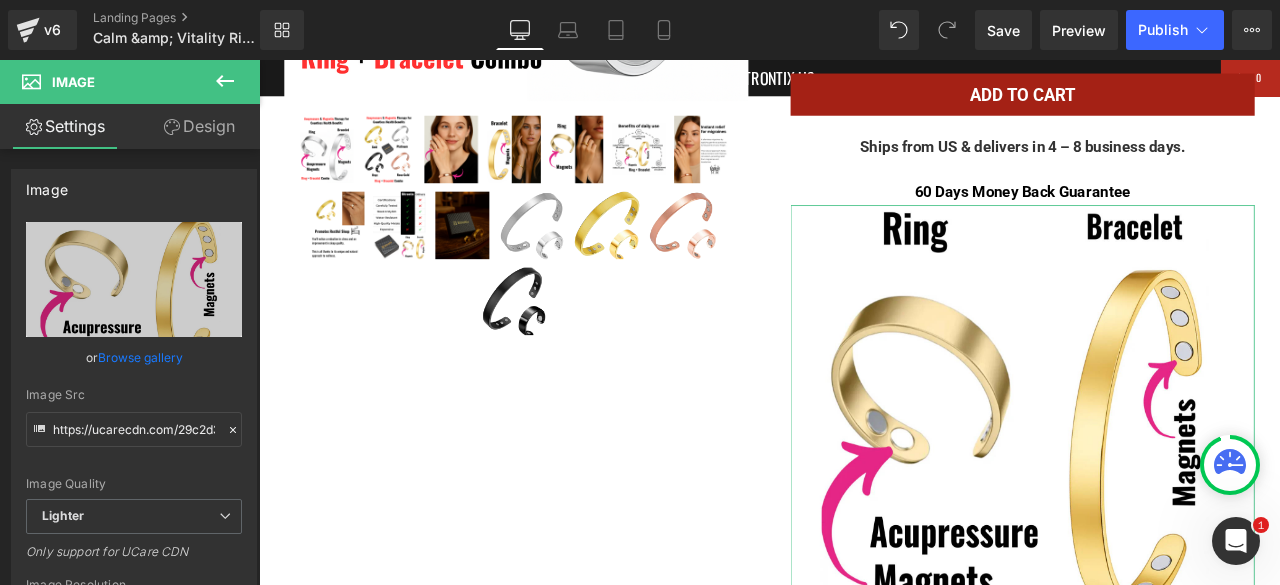click on "Design" at bounding box center (199, 126) 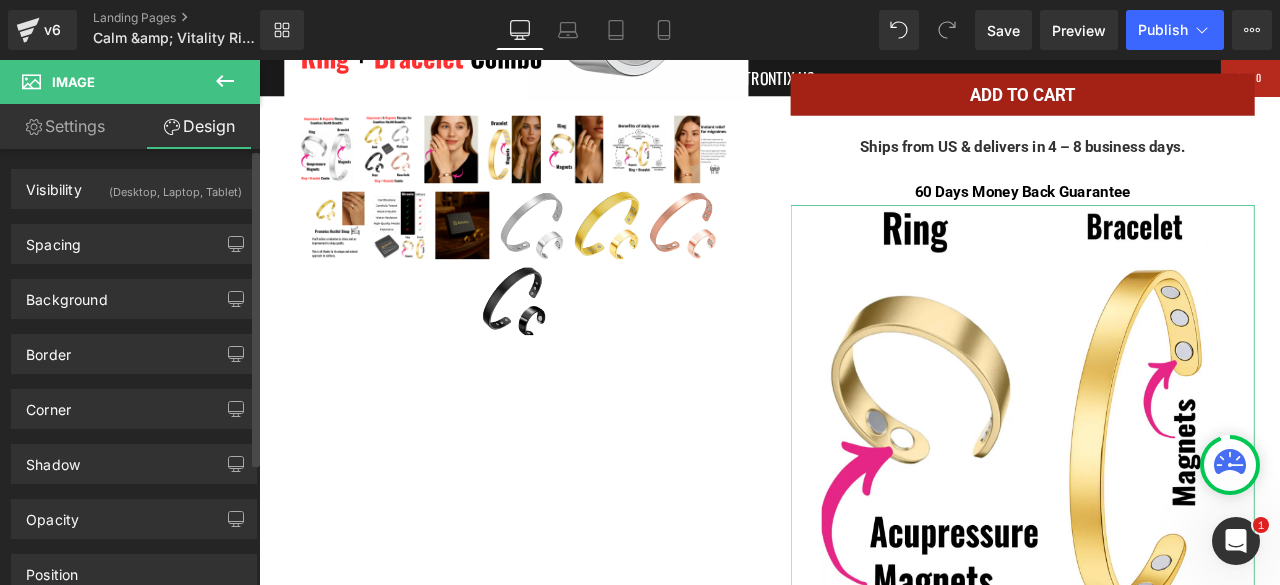 drag, startPoint x: 106, startPoint y: 244, endPoint x: 120, endPoint y: 267, distance: 26.925823 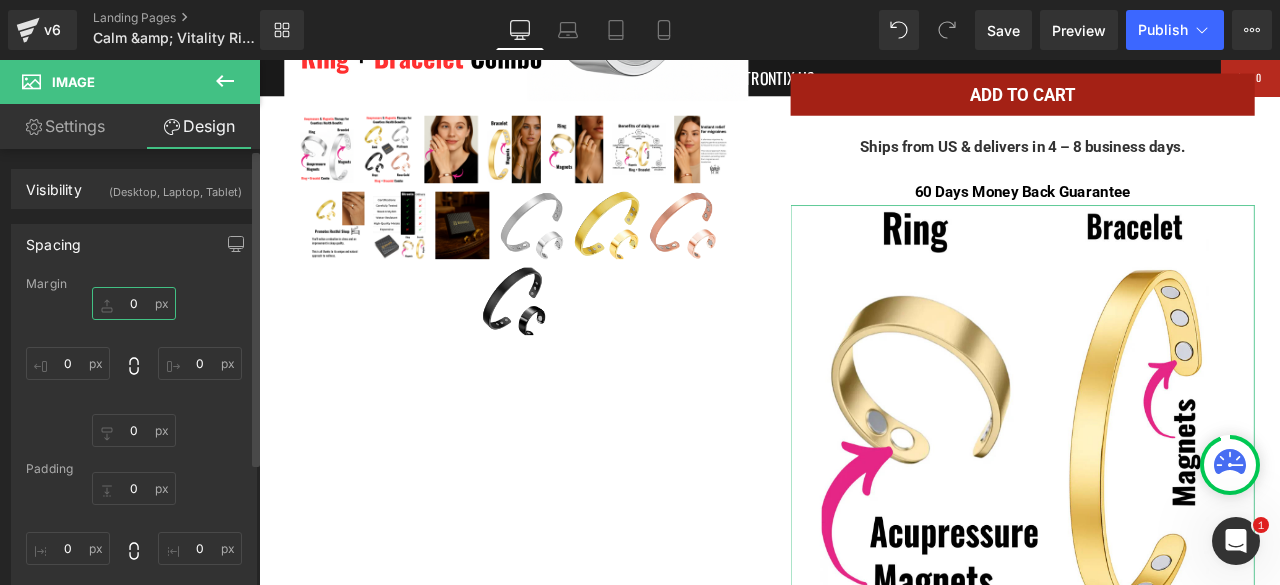 click on "0" at bounding box center [134, 303] 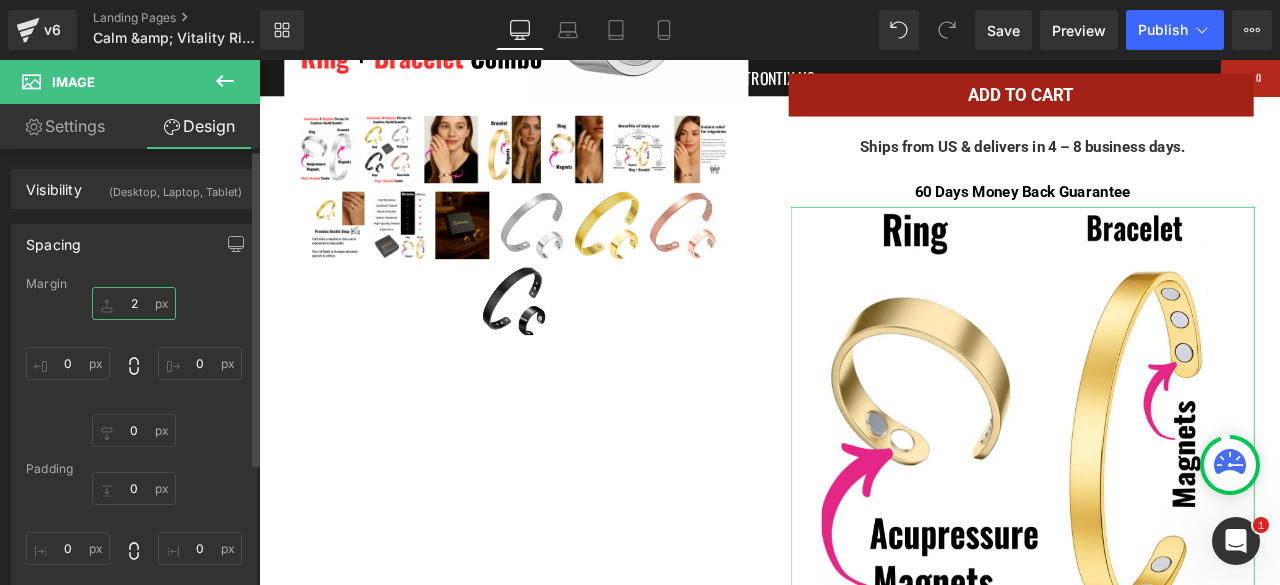 type on "20" 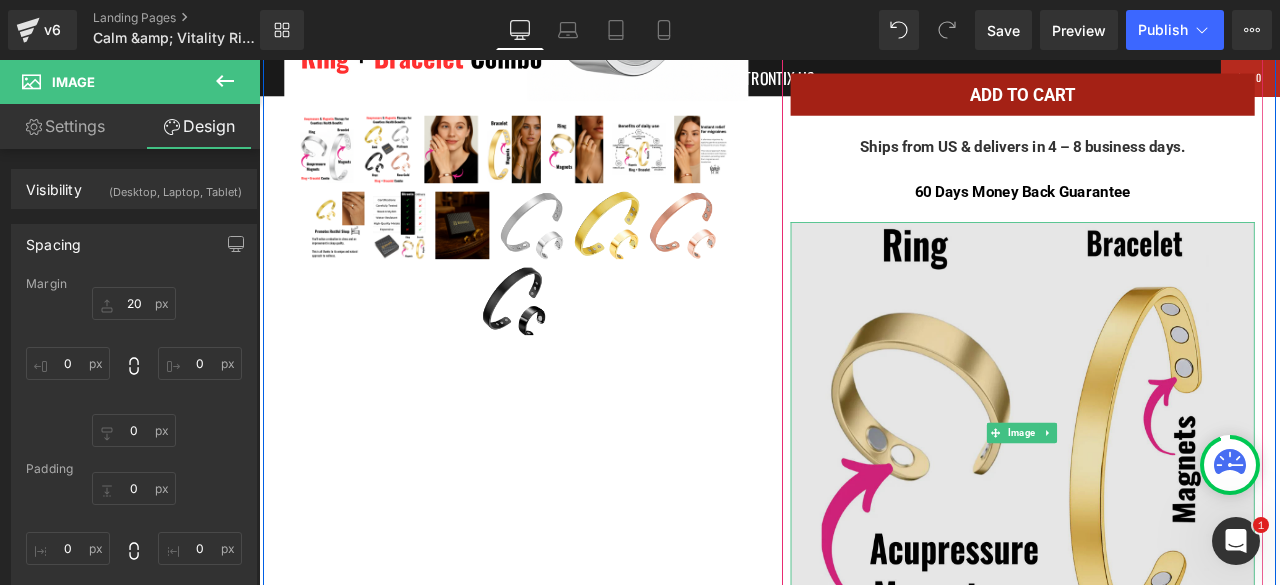 click at bounding box center [1164, 502] 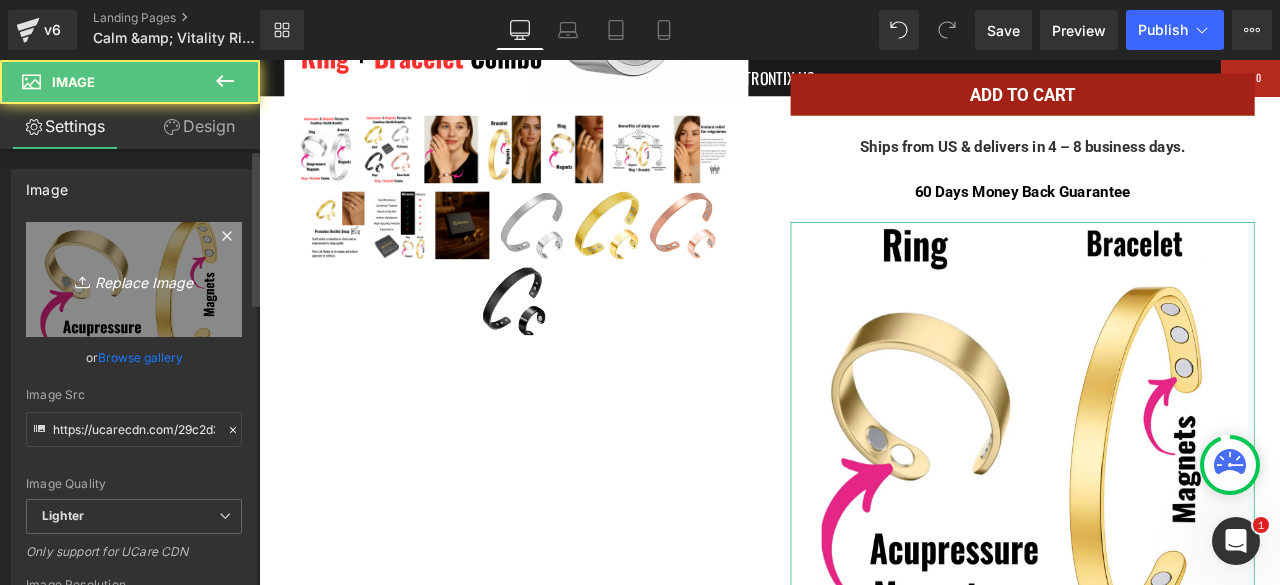 click on "Replace Image" at bounding box center (134, 279) 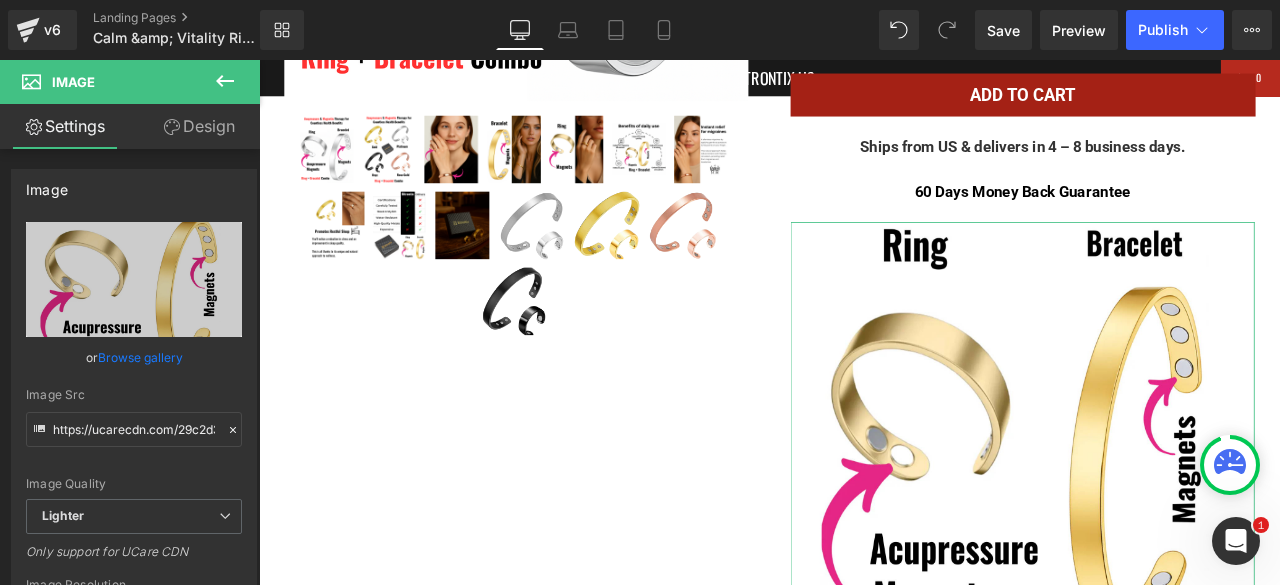 type on "C:\fakepath\Copy of Black Friday HAs (5).png" 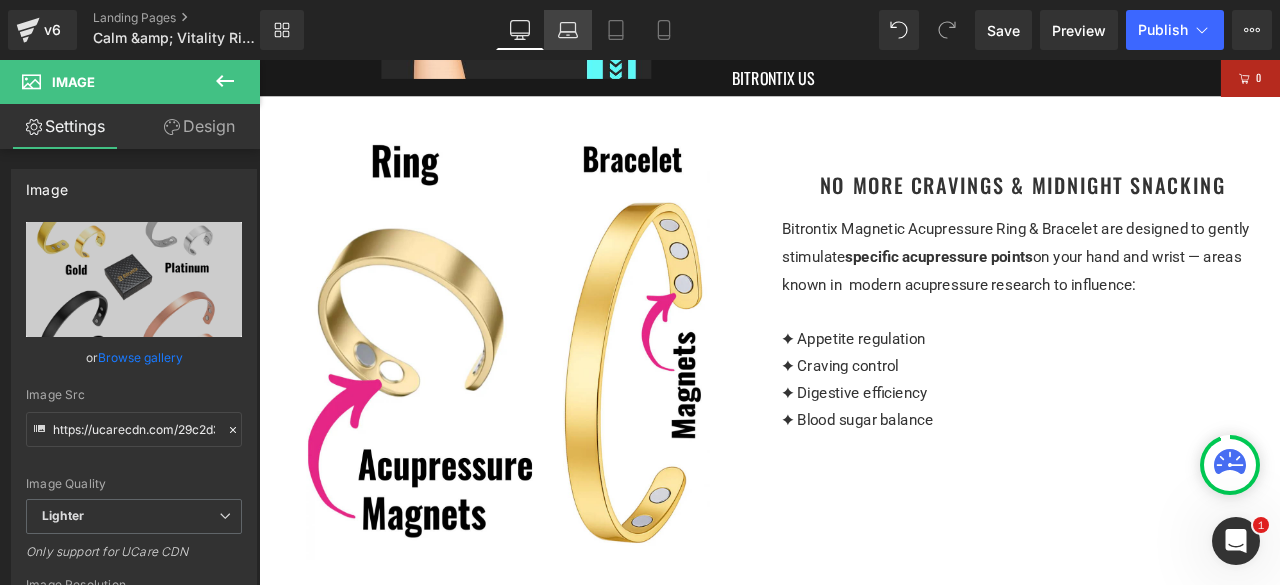 click on "Laptop" at bounding box center (568, 30) 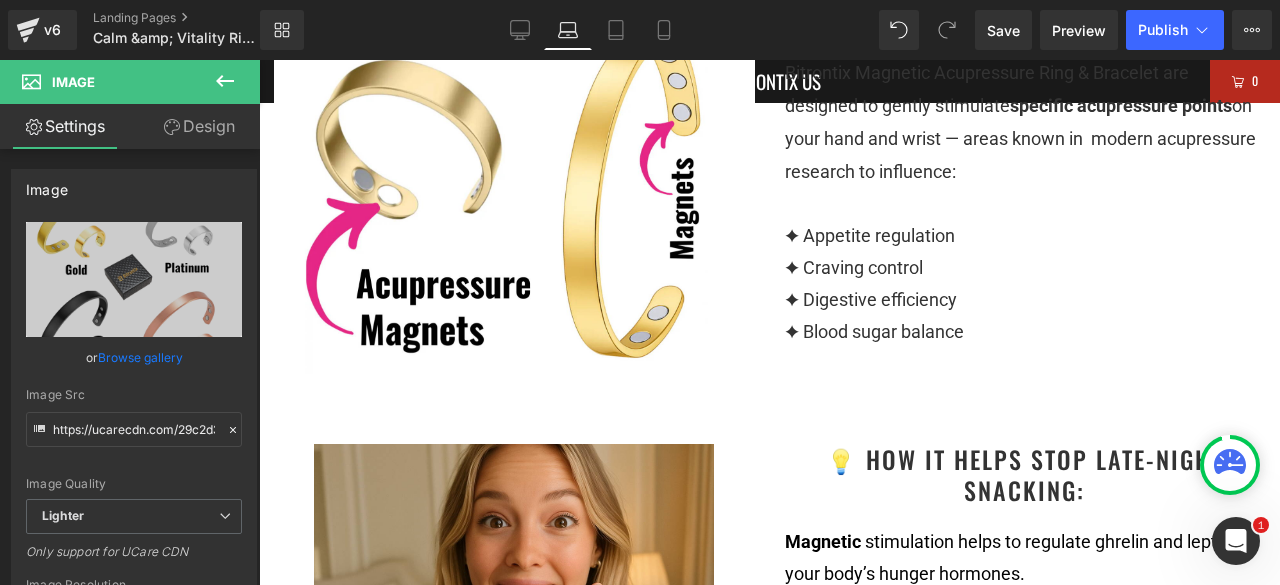 scroll, scrollTop: 801, scrollLeft: 0, axis: vertical 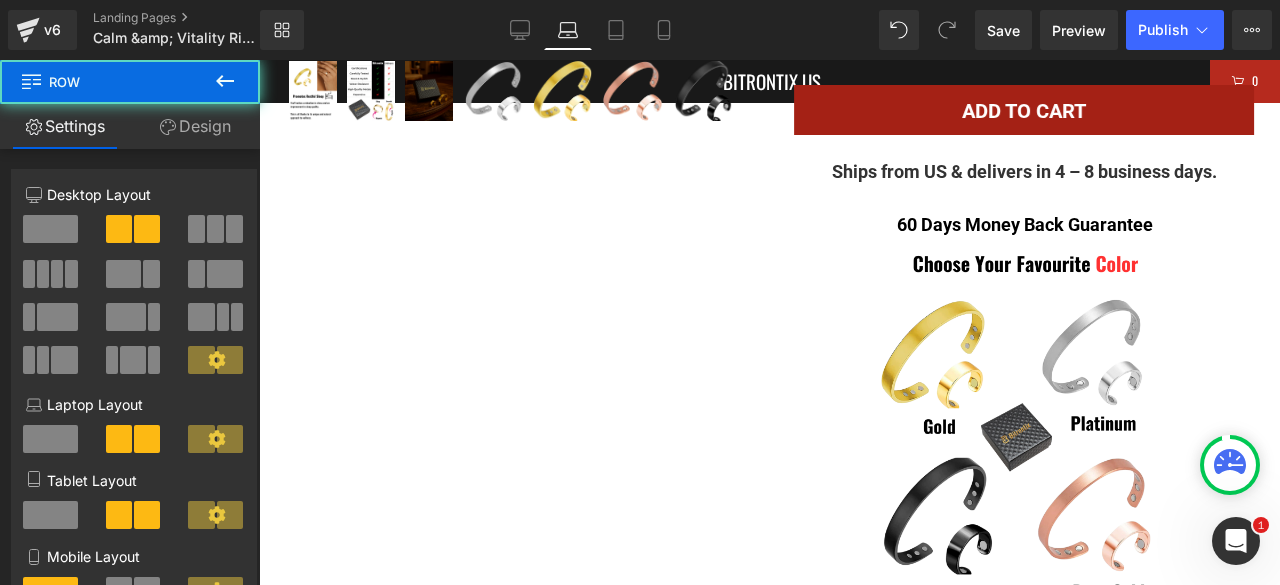 click on "Sale Off
(P) Image" at bounding box center (769, 109) 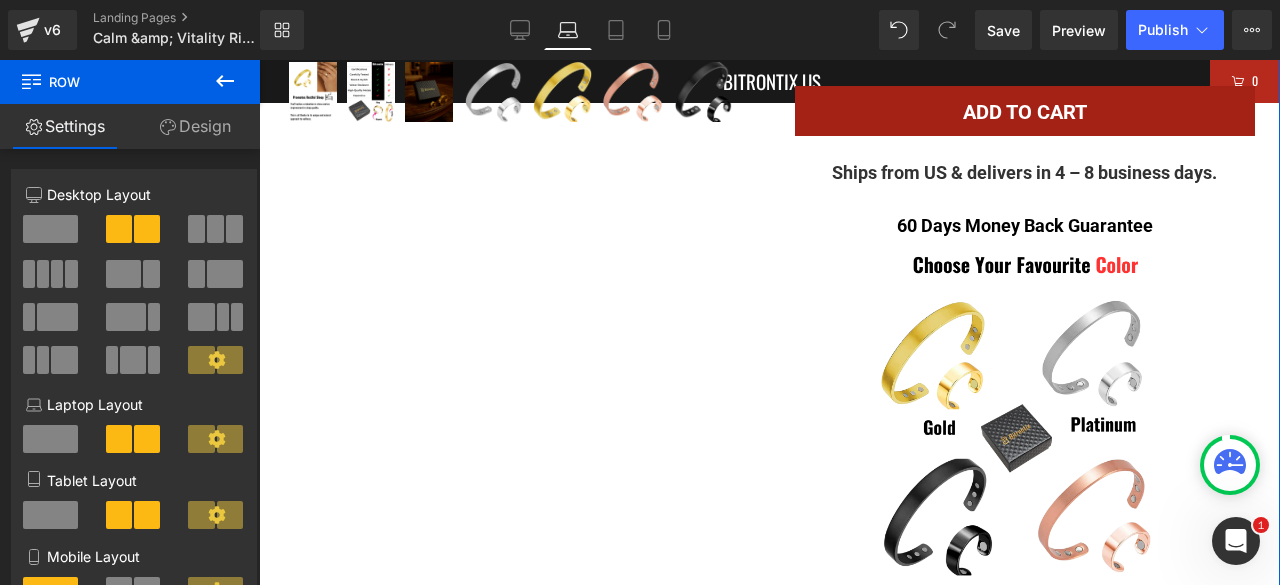 scroll, scrollTop: 900, scrollLeft: 0, axis: vertical 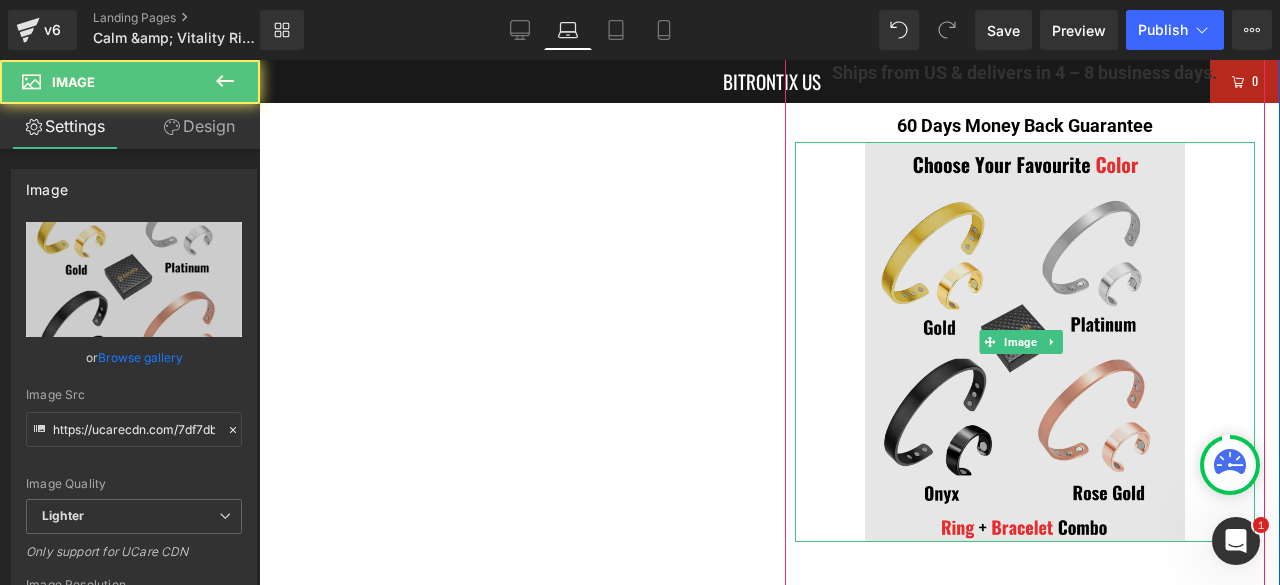 click at bounding box center (1025, 342) 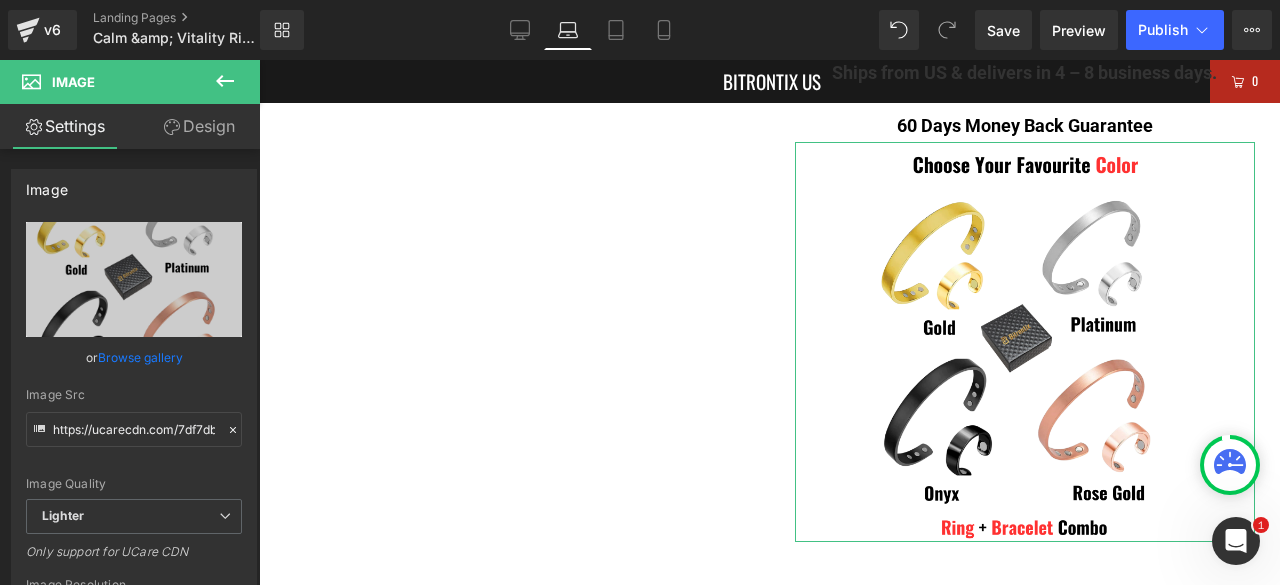 click on "Design" at bounding box center (199, 126) 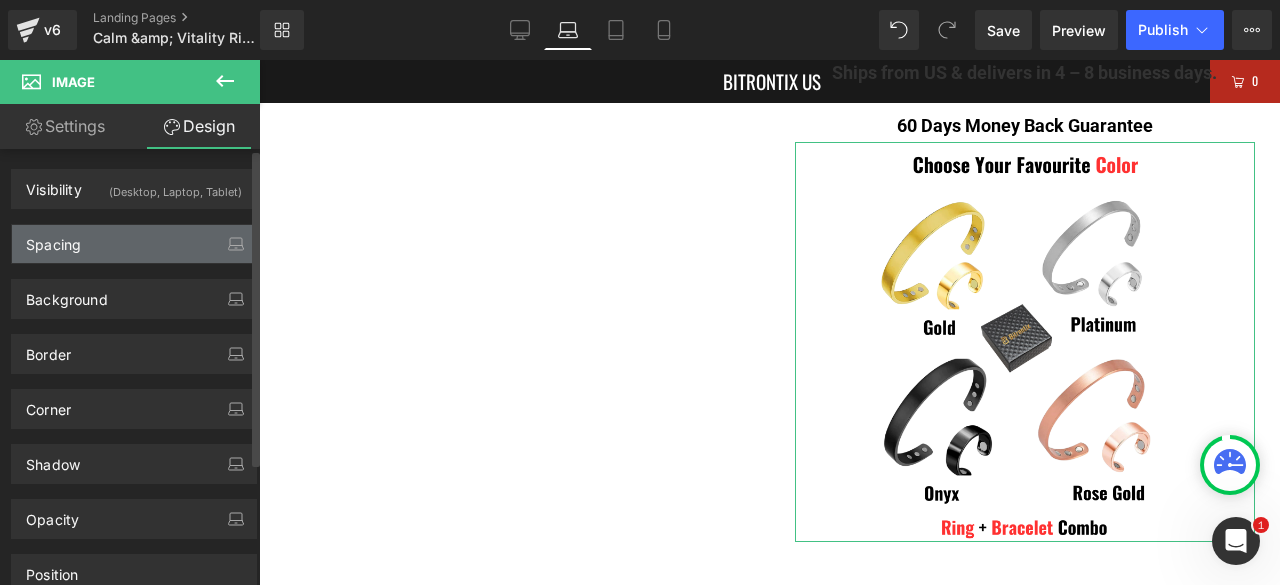 drag, startPoint x: 126, startPoint y: 235, endPoint x: 160, endPoint y: 268, distance: 47.38143 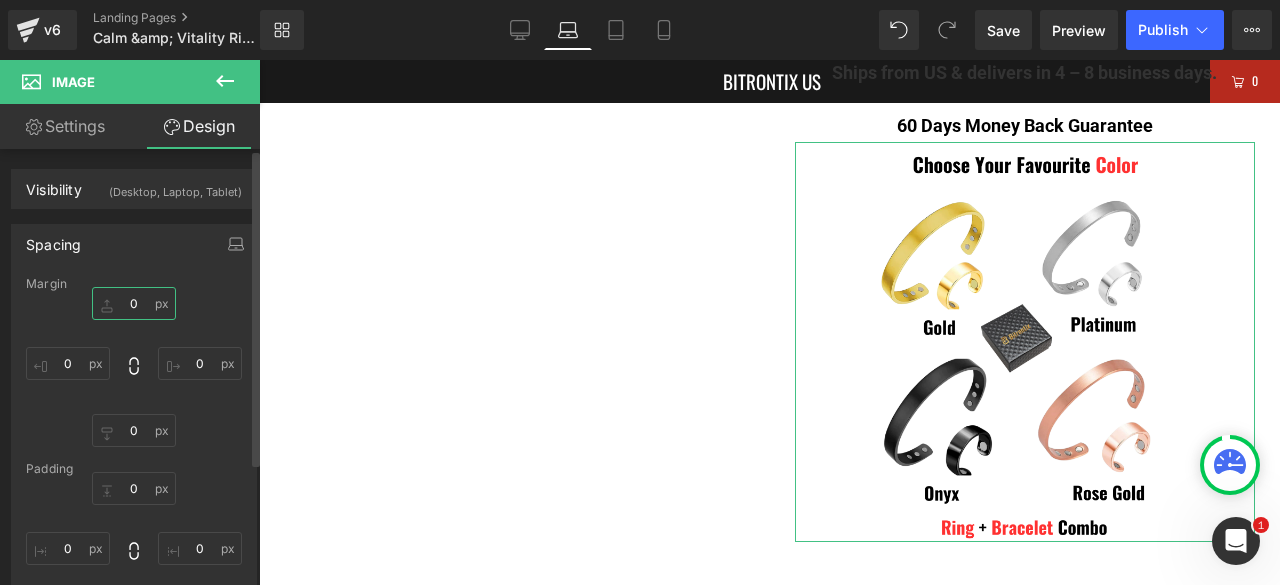 click on "0" at bounding box center [134, 303] 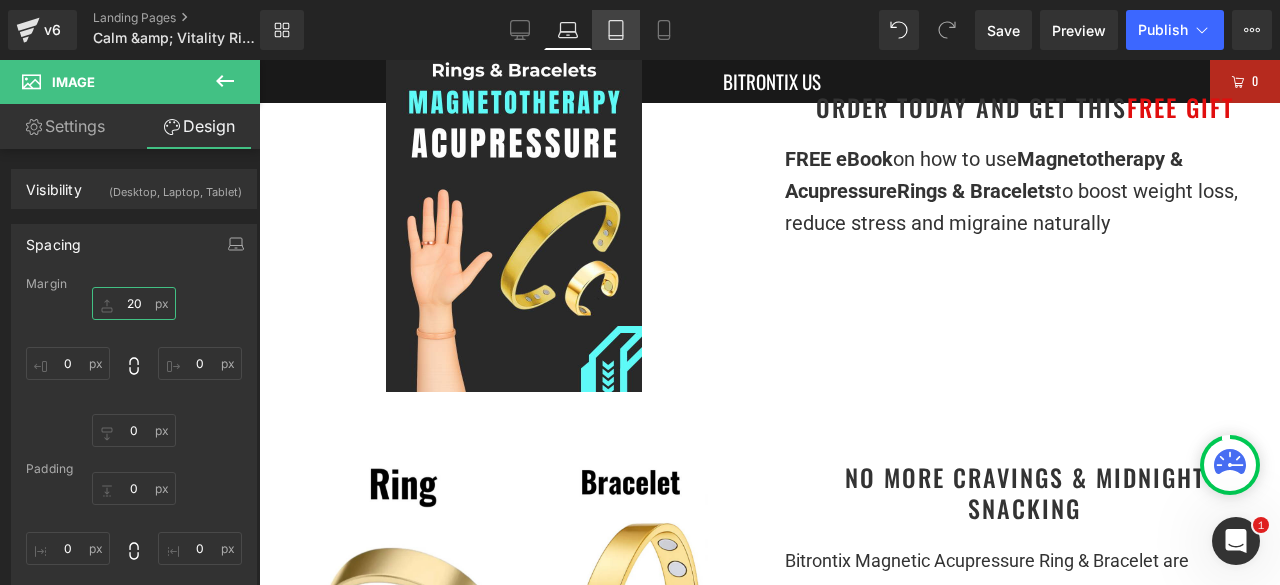 type on "20" 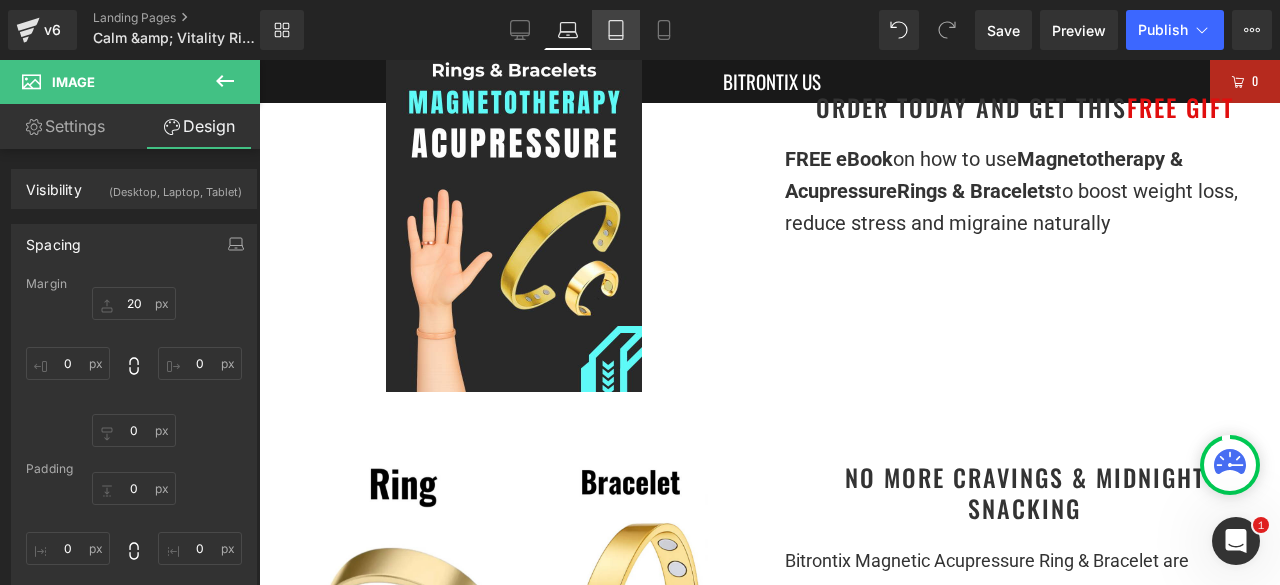 click 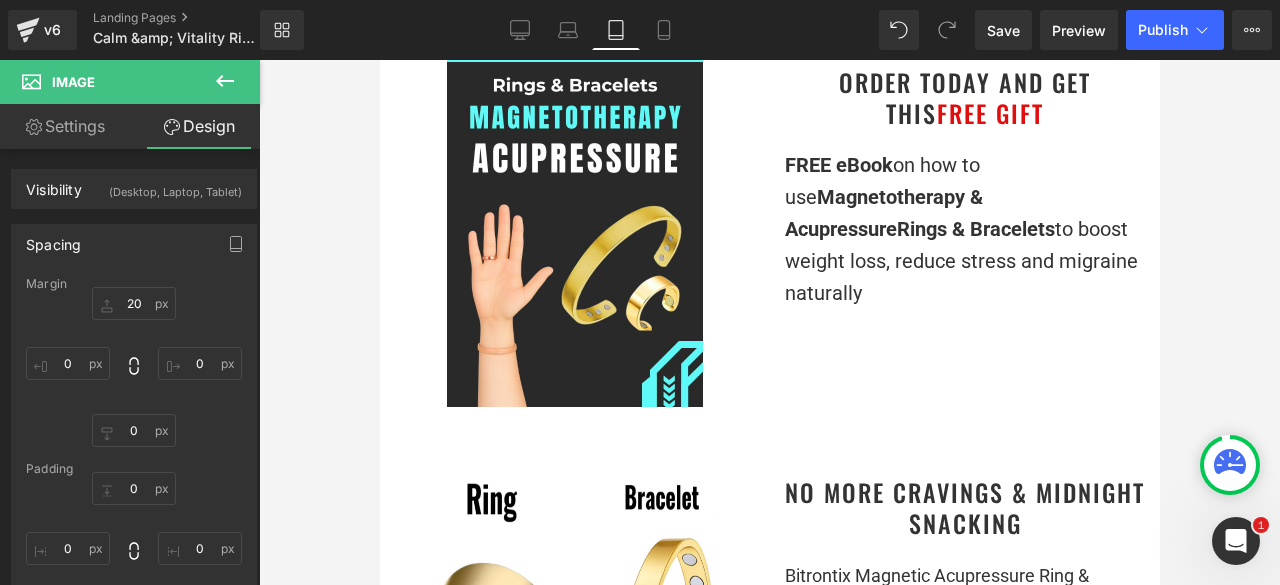 scroll, scrollTop: 836, scrollLeft: 0, axis: vertical 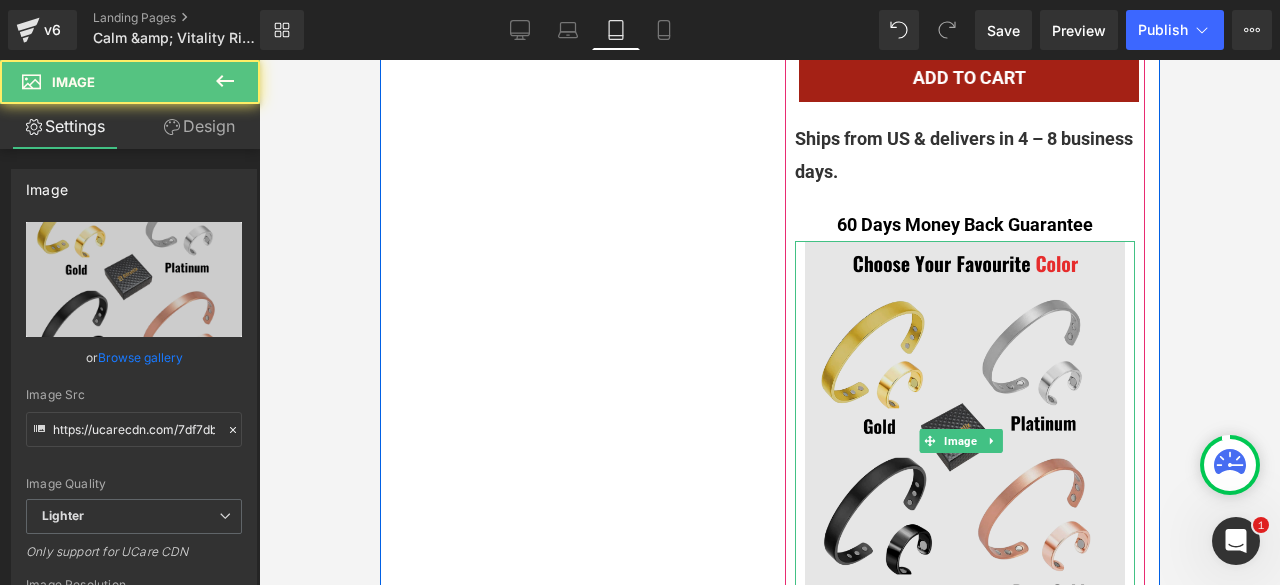 click at bounding box center [964, 441] 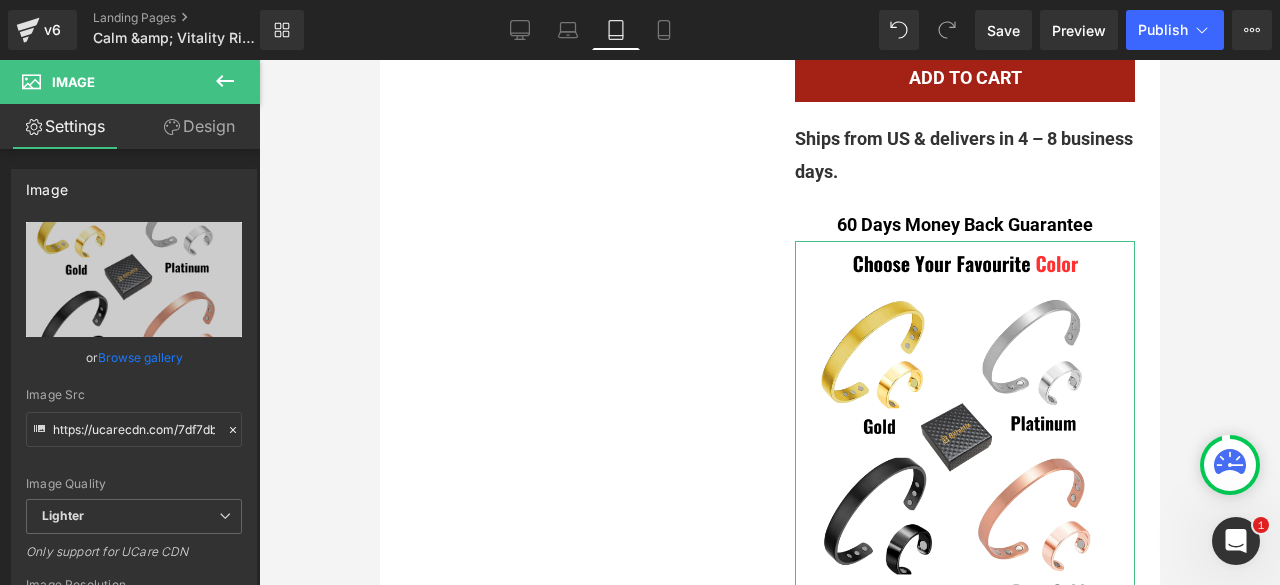 click on "Design" at bounding box center [199, 126] 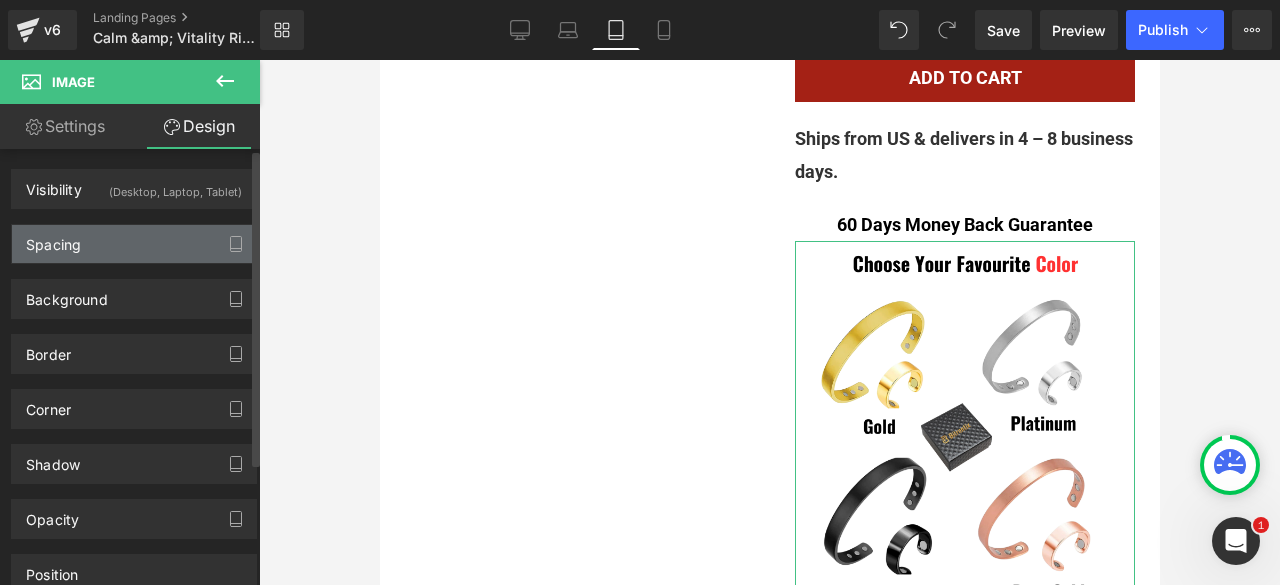 drag, startPoint x: 116, startPoint y: 229, endPoint x: 137, endPoint y: 258, distance: 35.805027 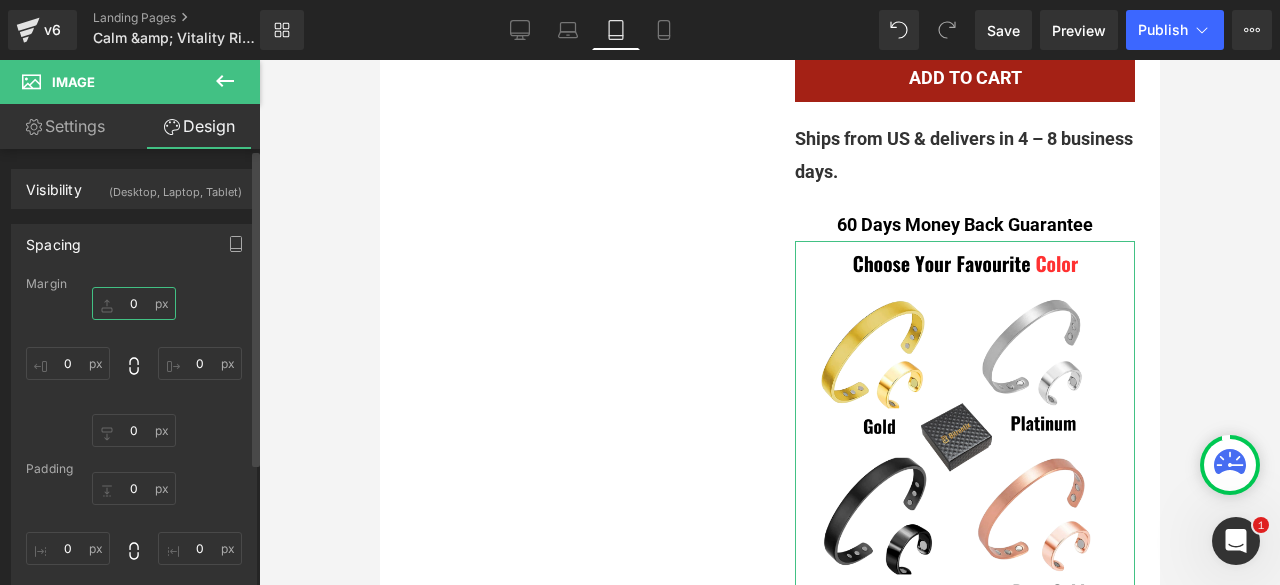 click at bounding box center (134, 303) 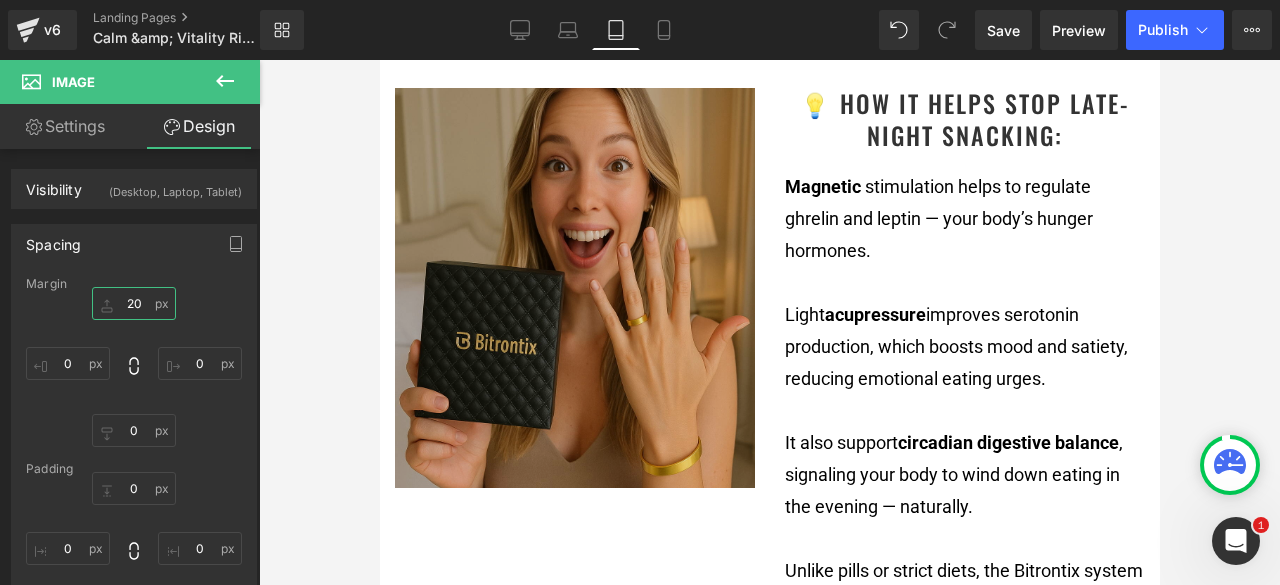 scroll, scrollTop: 2700, scrollLeft: 0, axis: vertical 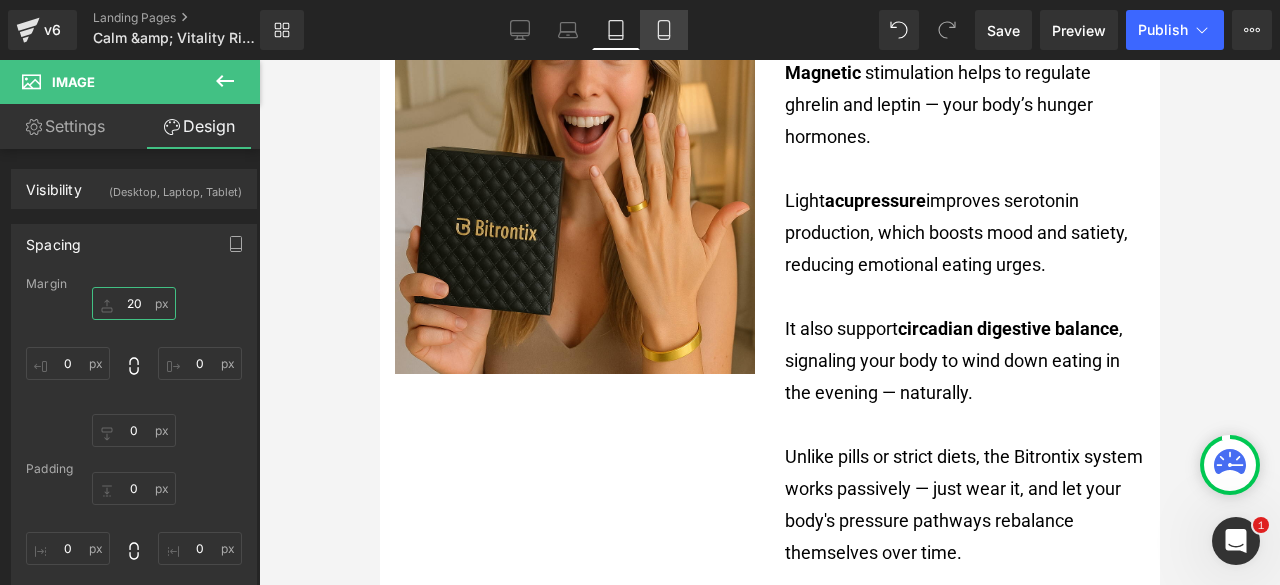 type on "20" 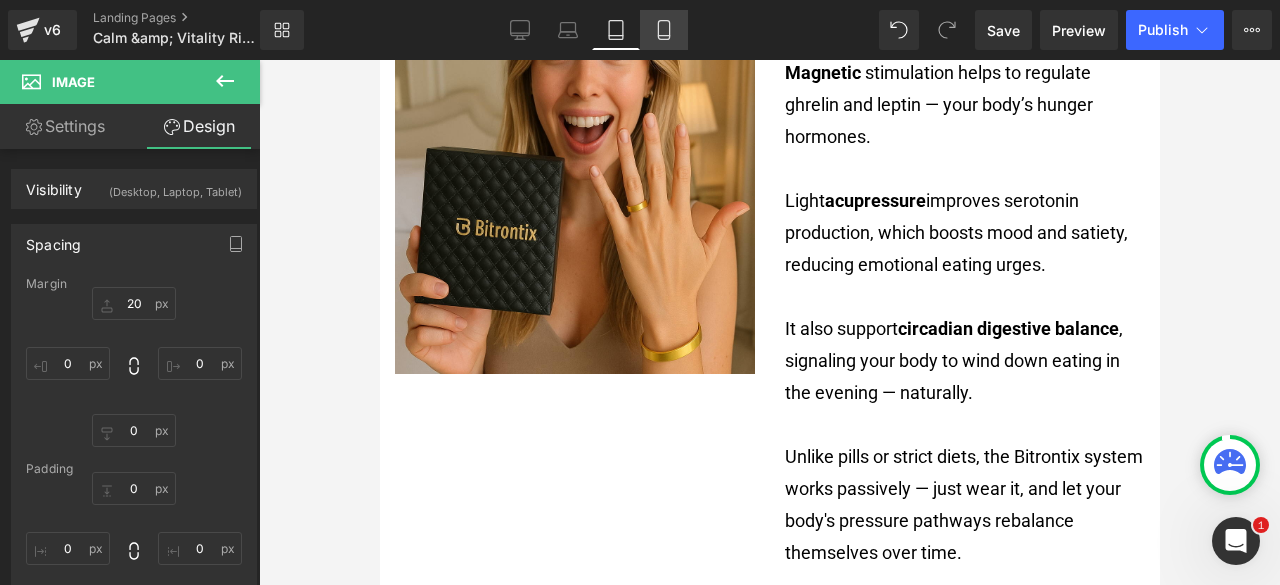 click on "Mobile" at bounding box center [664, 30] 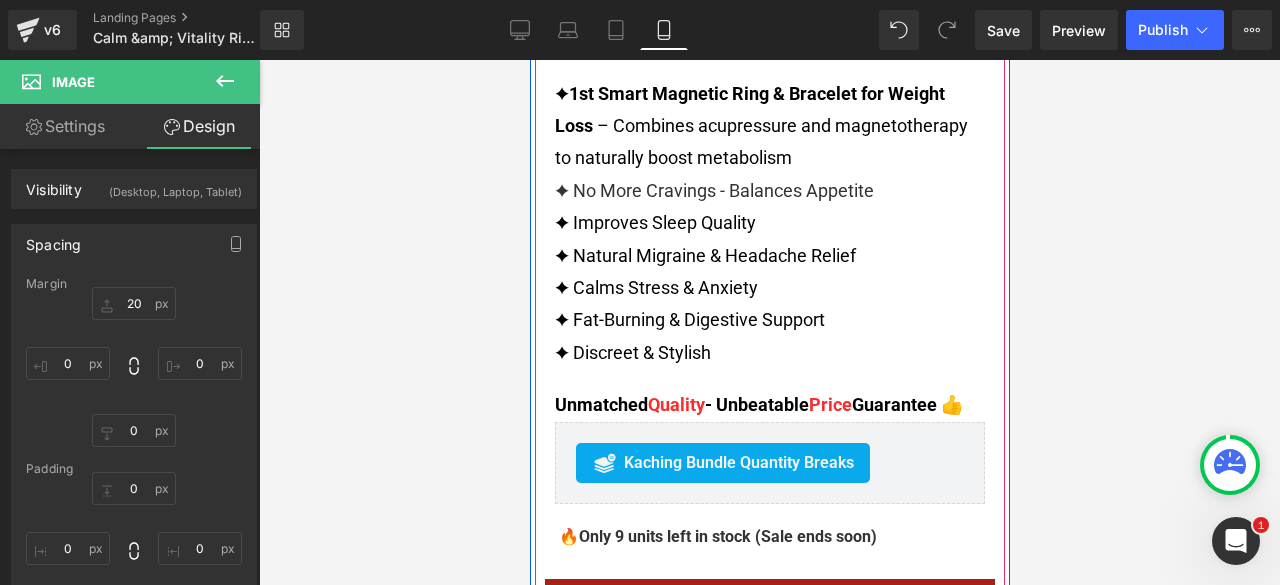 scroll, scrollTop: 1000, scrollLeft: 0, axis: vertical 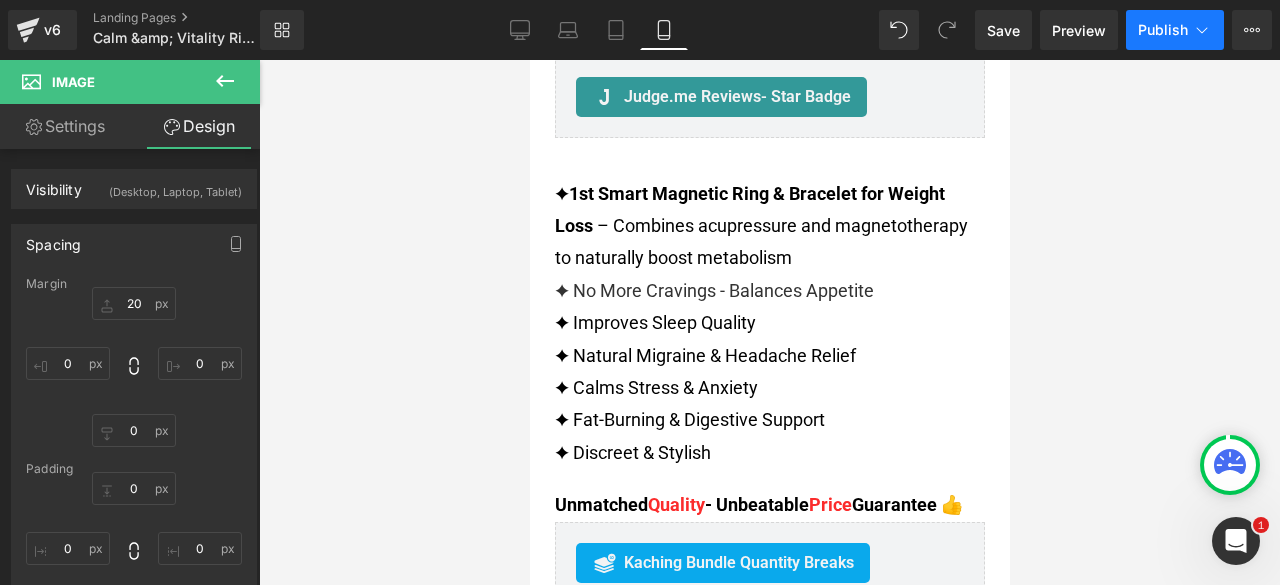 click on "Publish" at bounding box center [1175, 30] 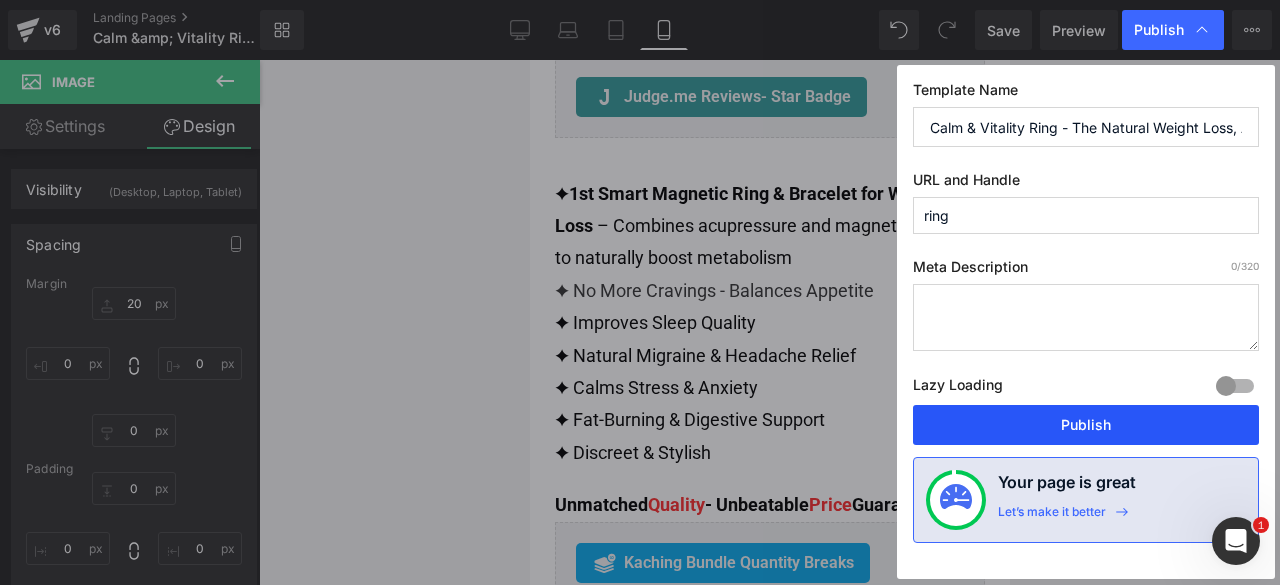 click on "Publish" at bounding box center [1086, 425] 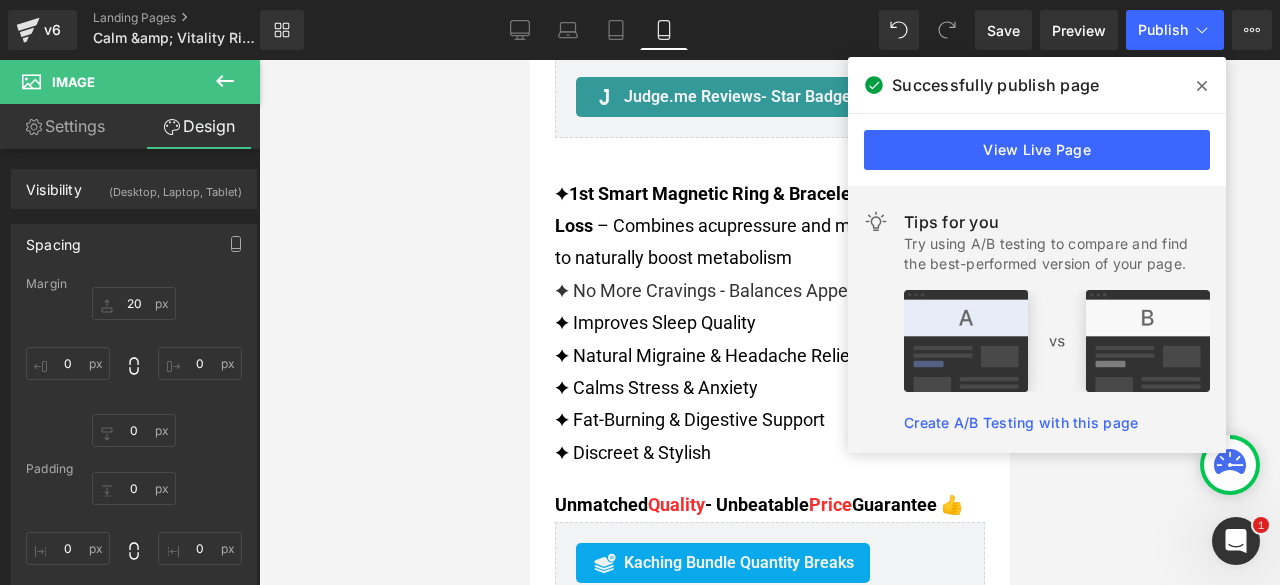 click 